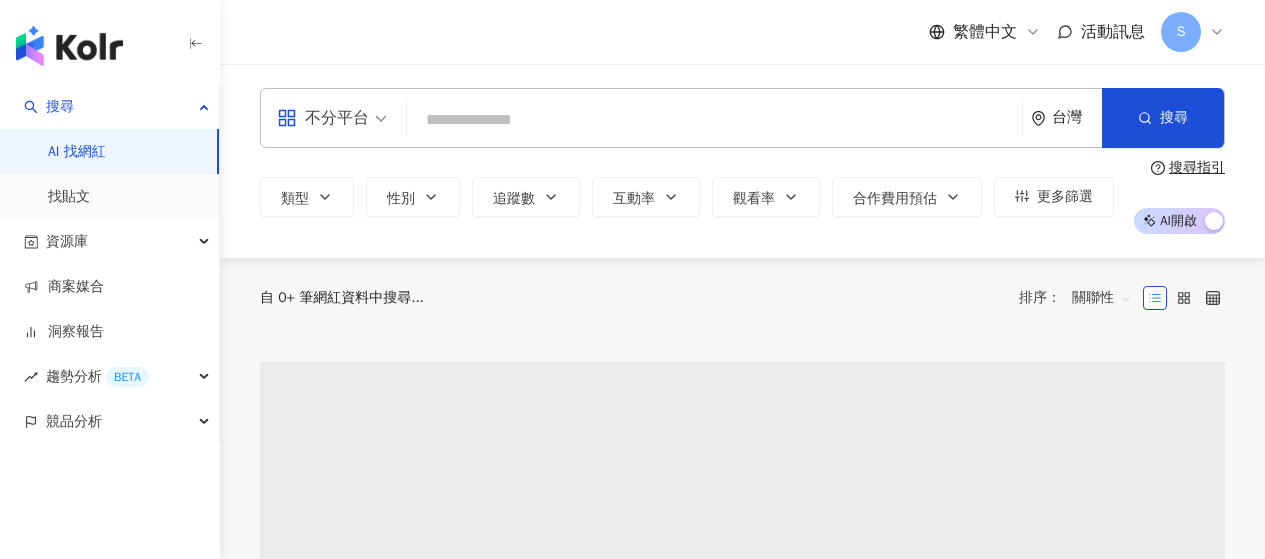 scroll, scrollTop: 0, scrollLeft: 0, axis: both 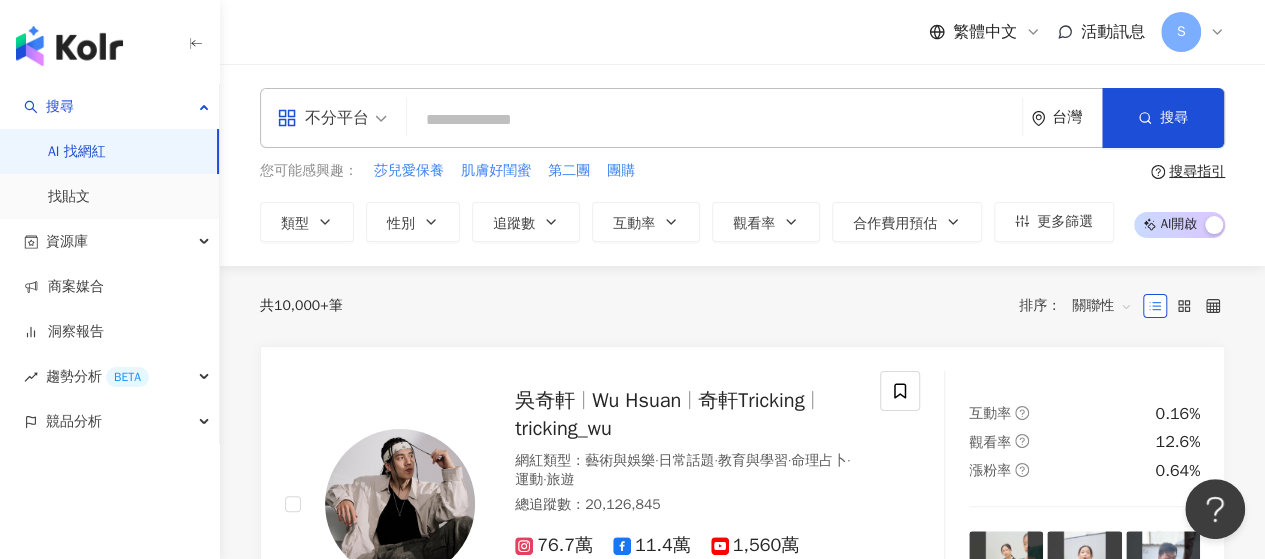 click on "不分平台" at bounding box center (323, 118) 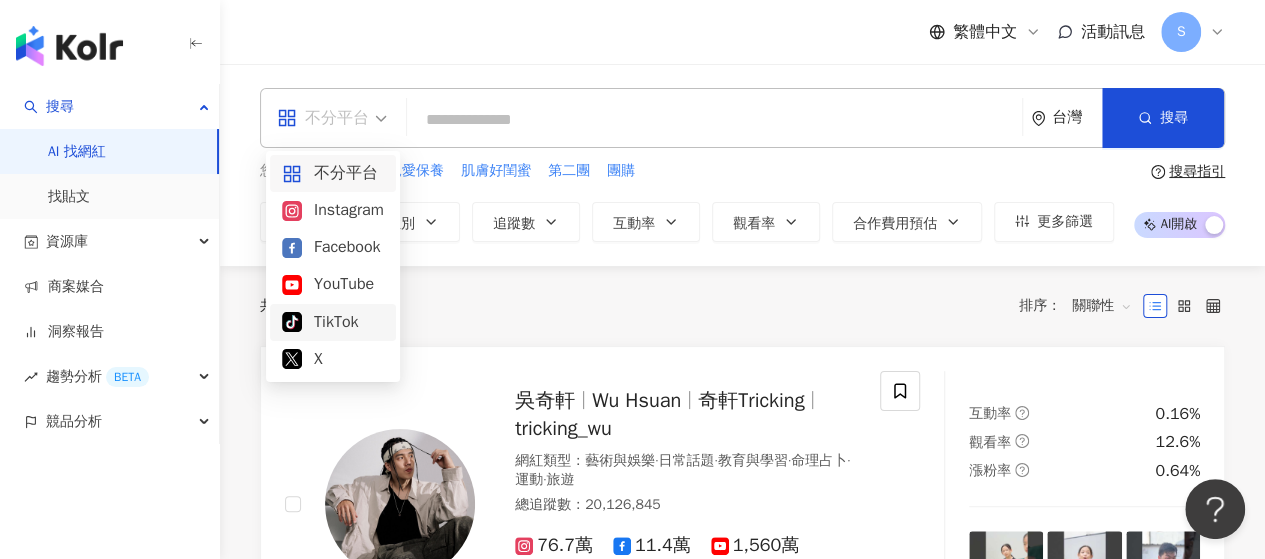 click on "共  10,000+  筆 排序： 關聯性" at bounding box center (742, 306) 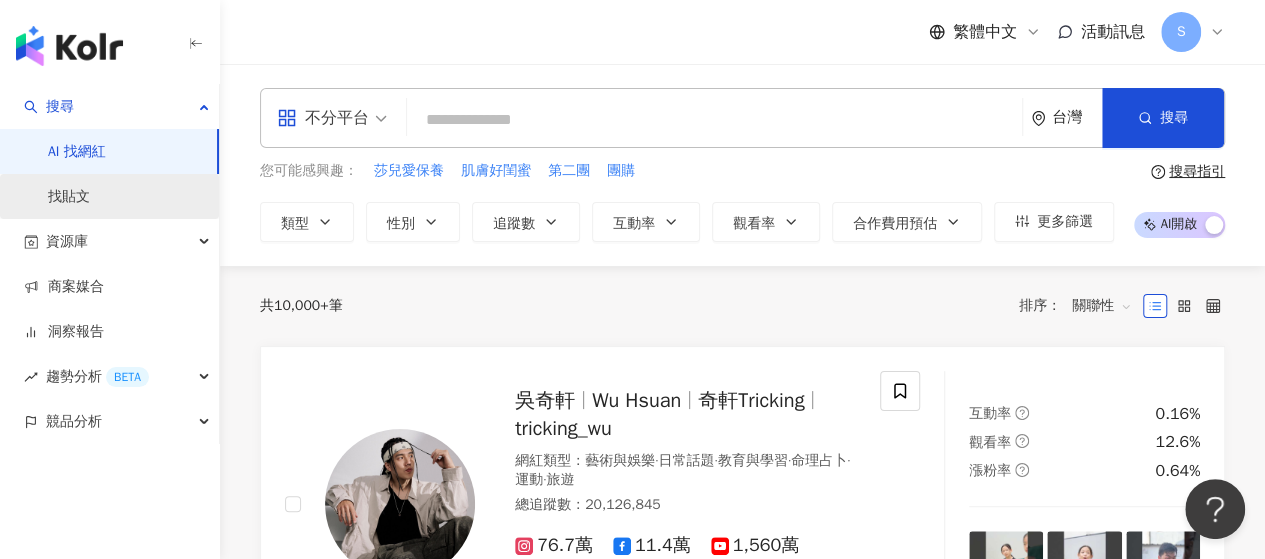 click on "找貼文" at bounding box center [69, 197] 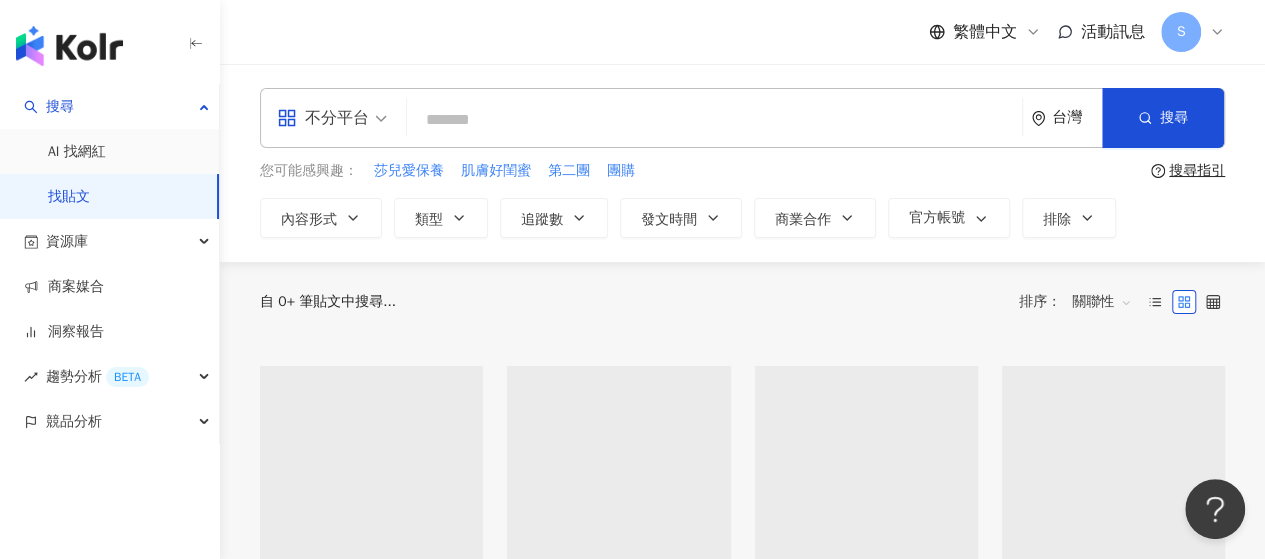 click on "不分平台" at bounding box center [323, 118] 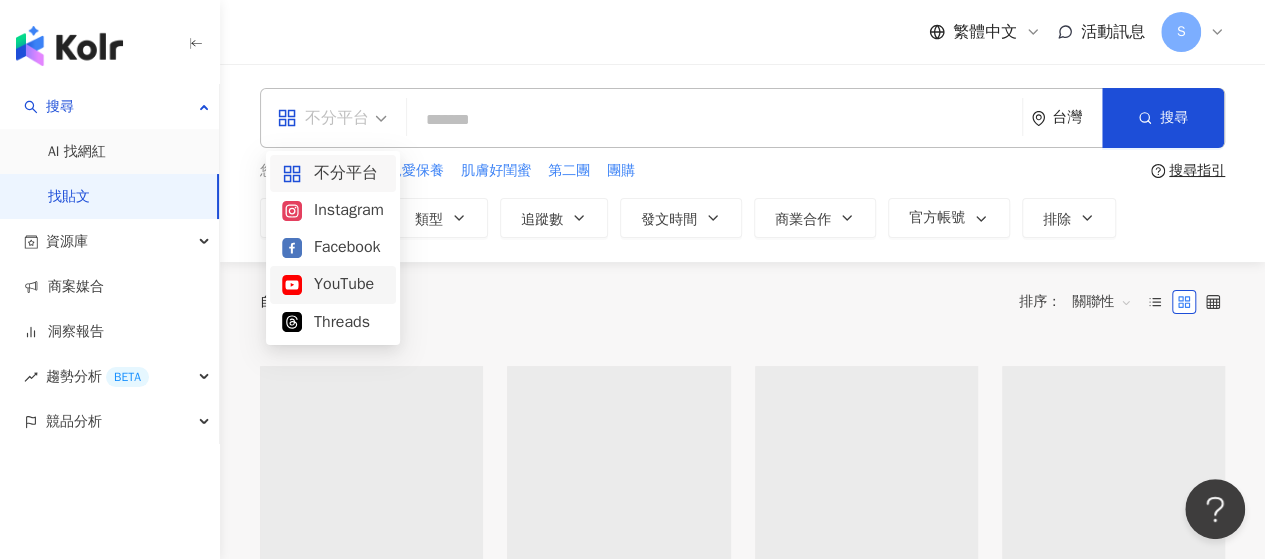click on "Threads" at bounding box center [333, 322] 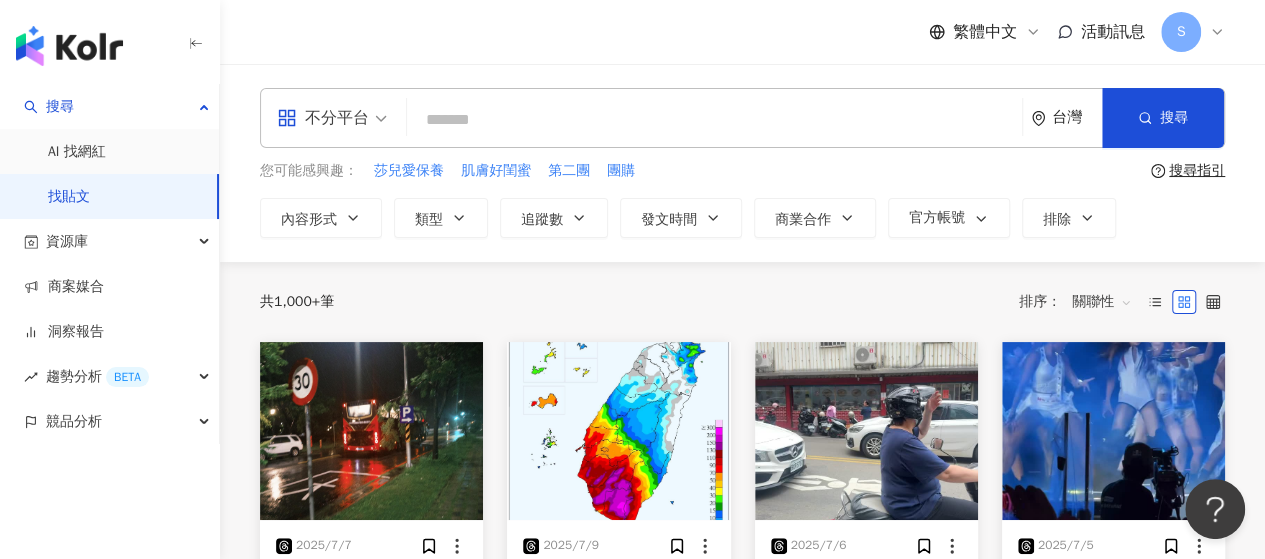 click at bounding box center [714, 119] 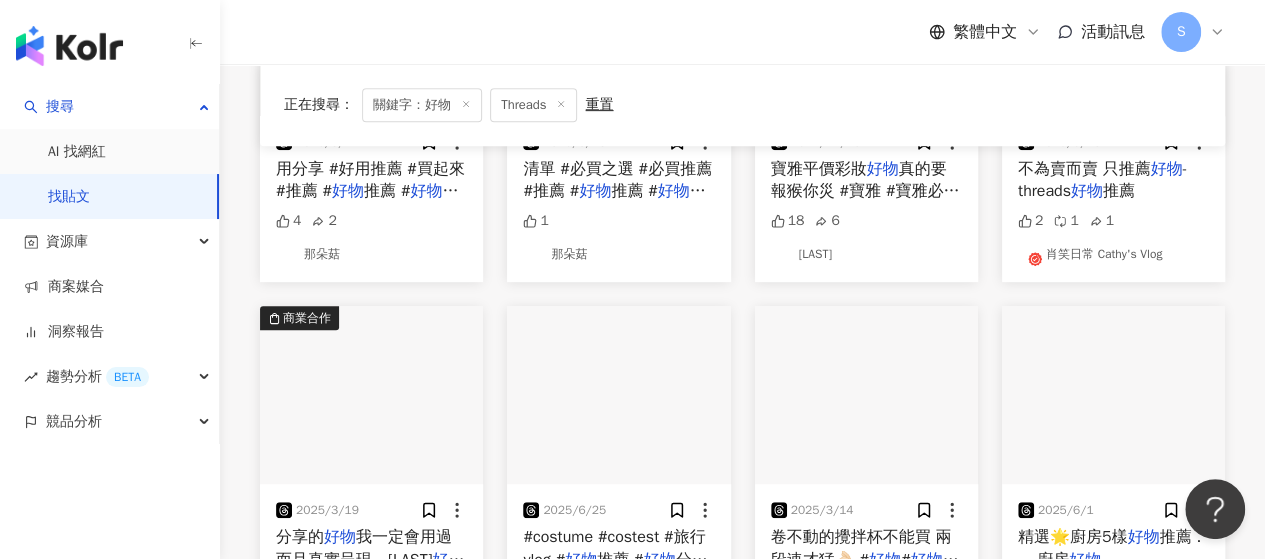 scroll, scrollTop: 0, scrollLeft: 0, axis: both 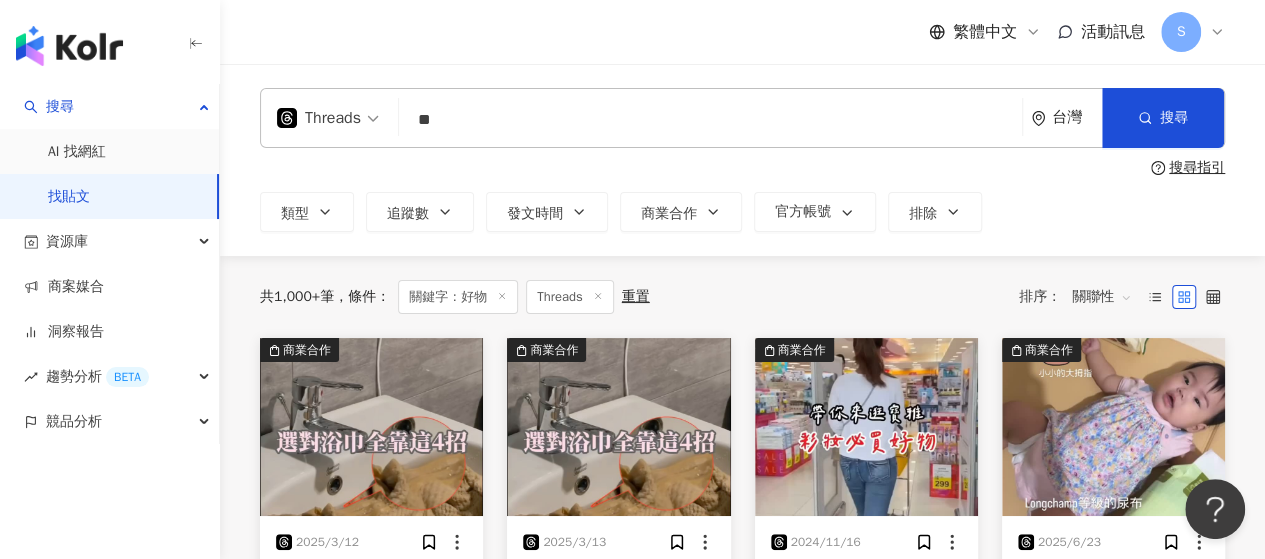 click on "關聯性" at bounding box center (1102, 297) 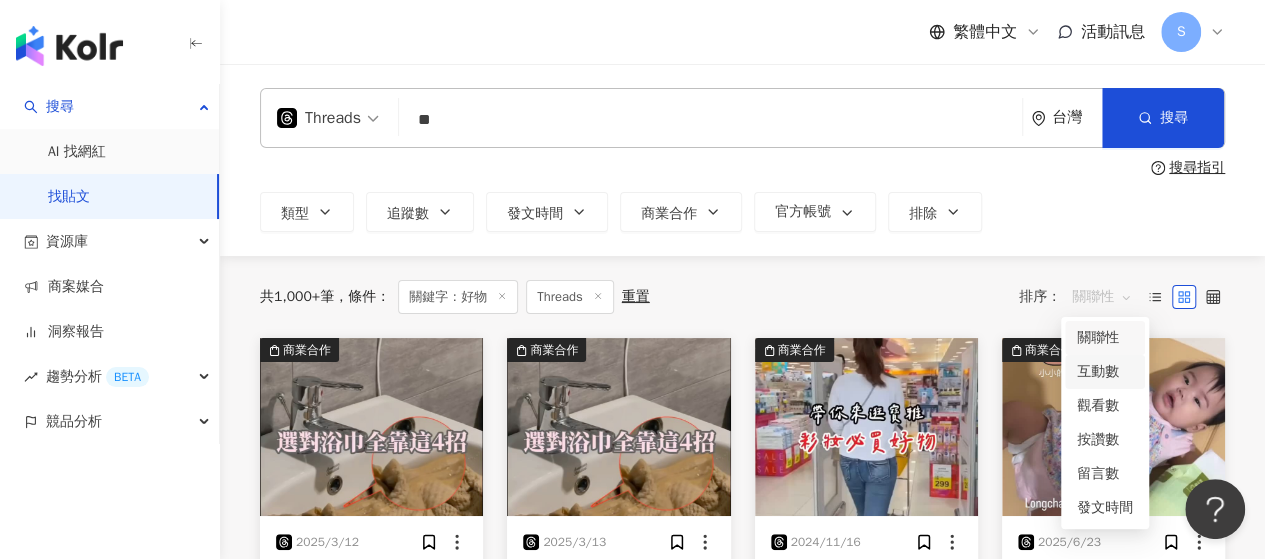 click on "互動數" at bounding box center [1105, 372] 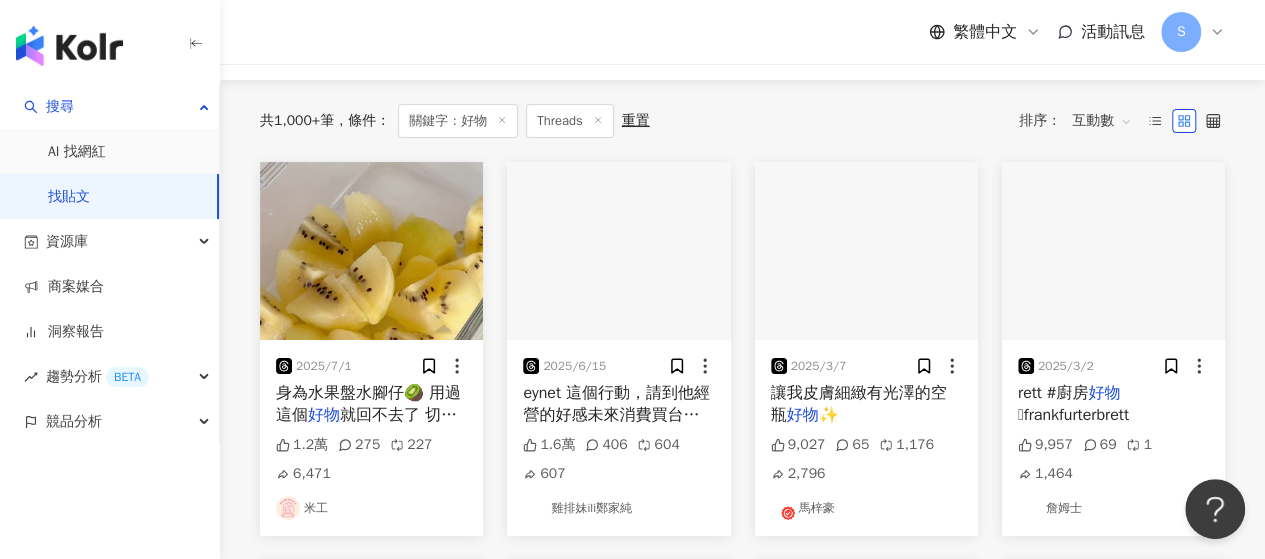 scroll, scrollTop: 200, scrollLeft: 0, axis: vertical 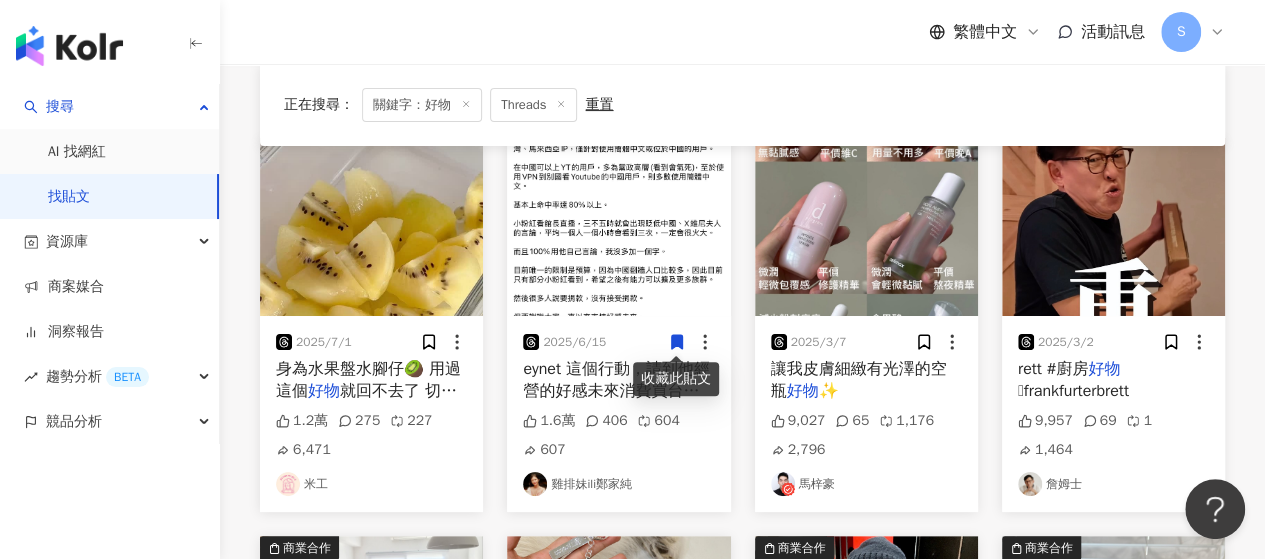 click on "米工" at bounding box center (371, 484) 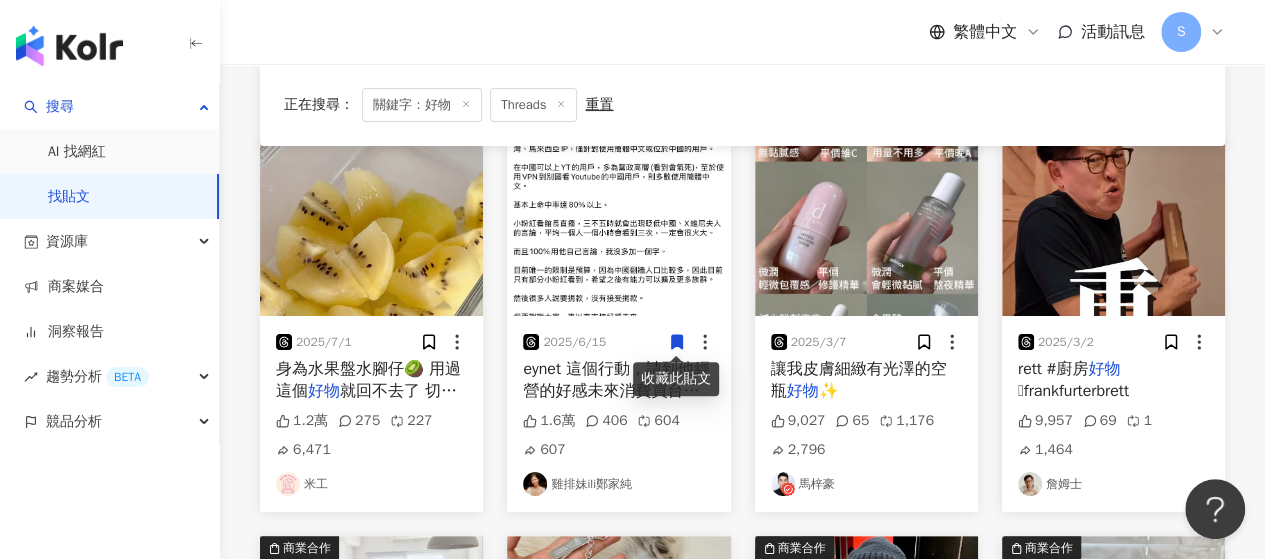 click 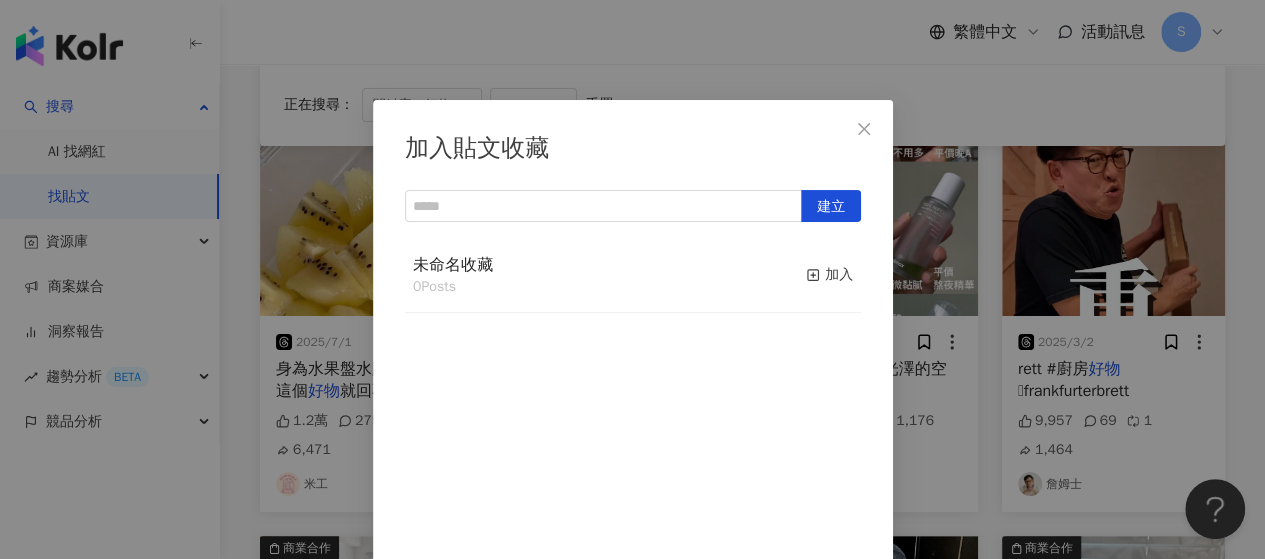 scroll, scrollTop: 62, scrollLeft: 0, axis: vertical 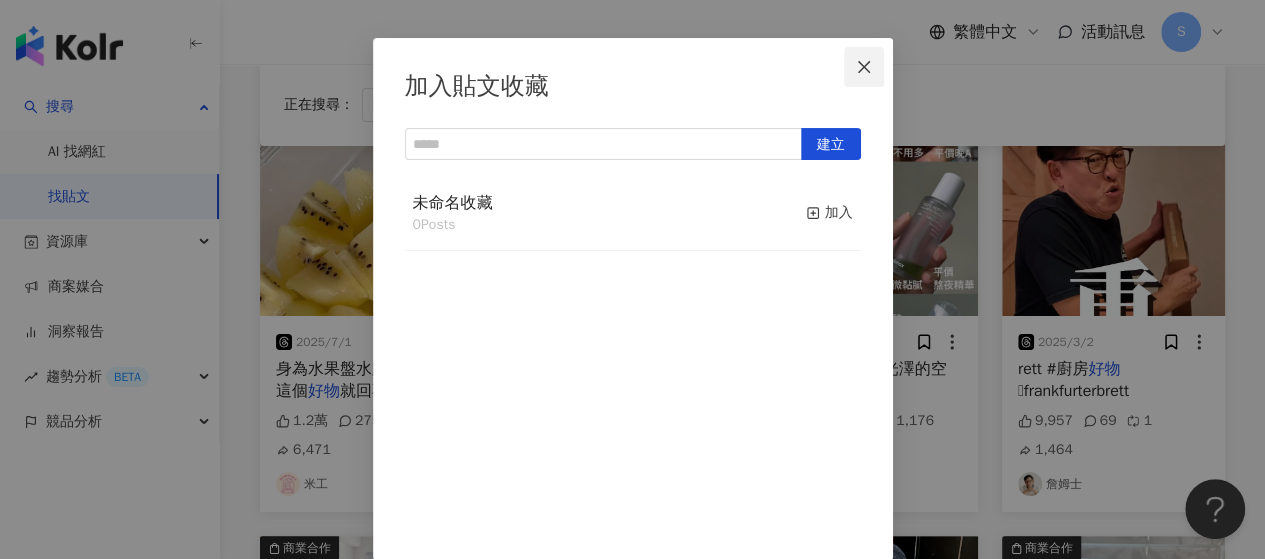 click 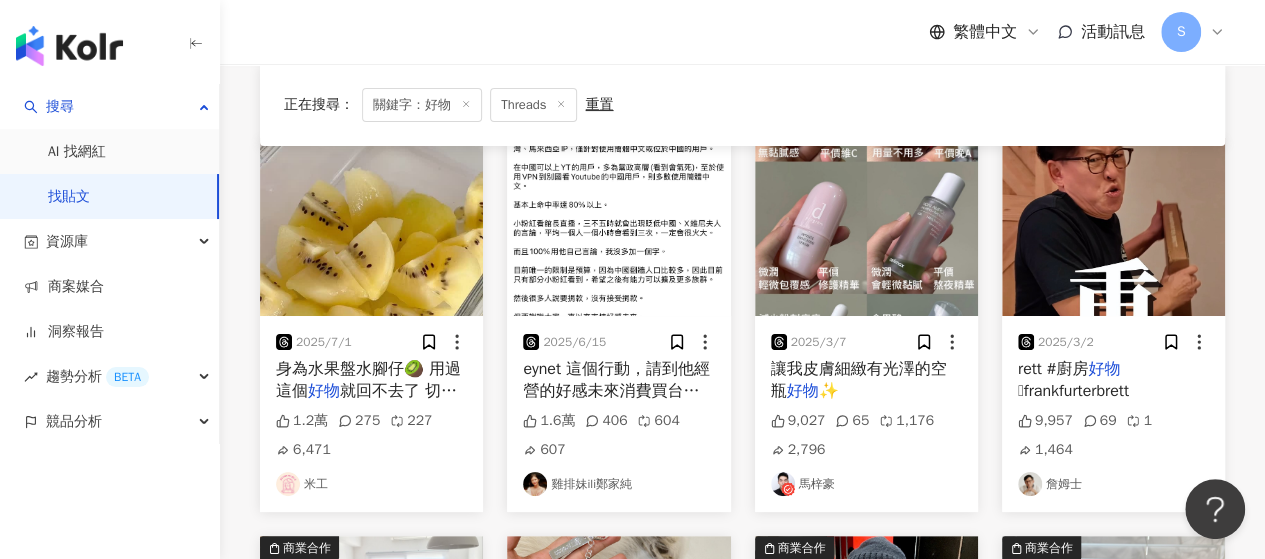 scroll, scrollTop: 0, scrollLeft: 0, axis: both 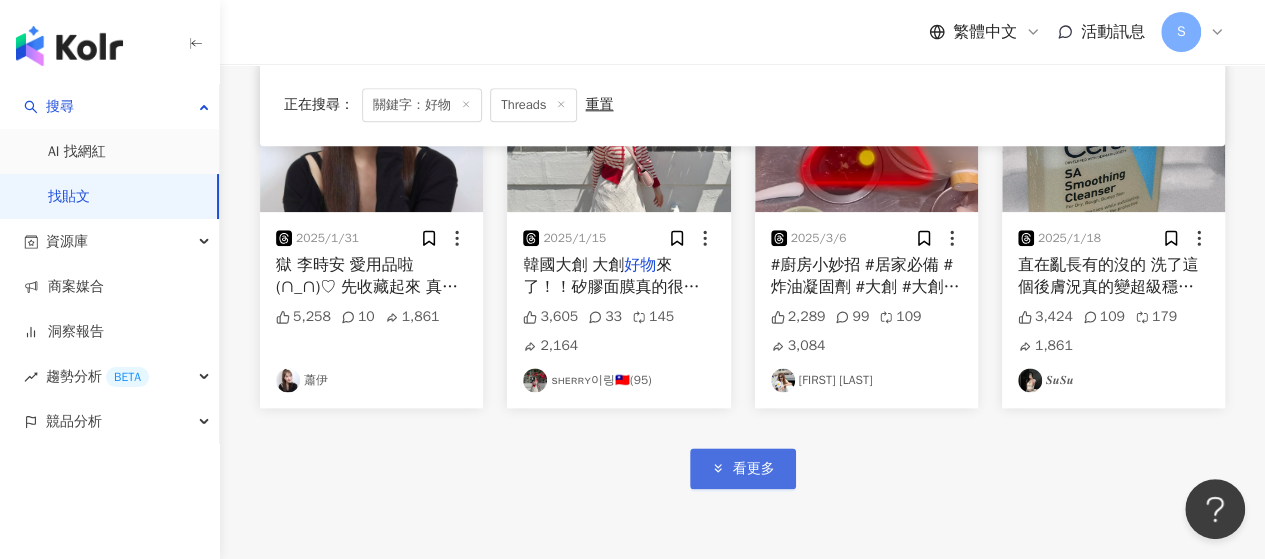 click on "看更多" at bounding box center (754, 469) 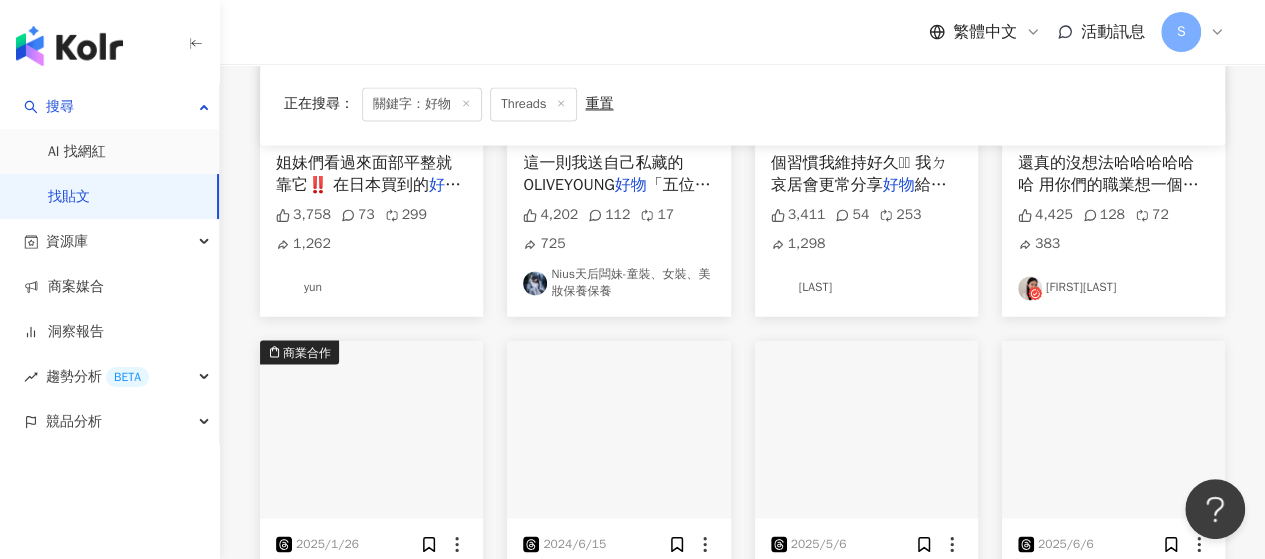 scroll, scrollTop: 1900, scrollLeft: 0, axis: vertical 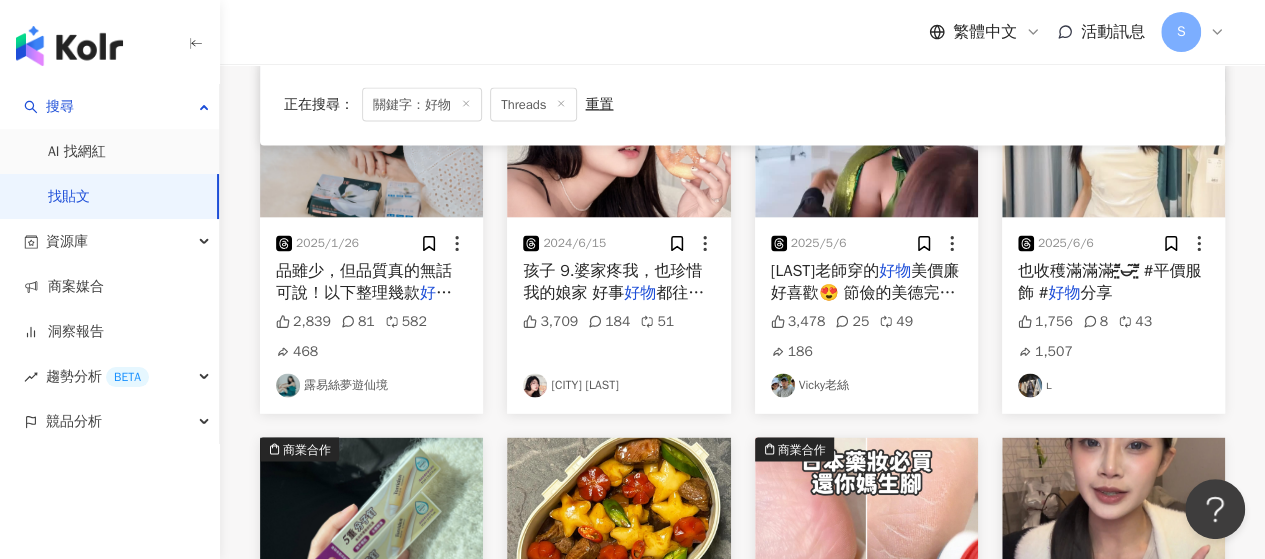 click on "ʟ" at bounding box center (1113, 386) 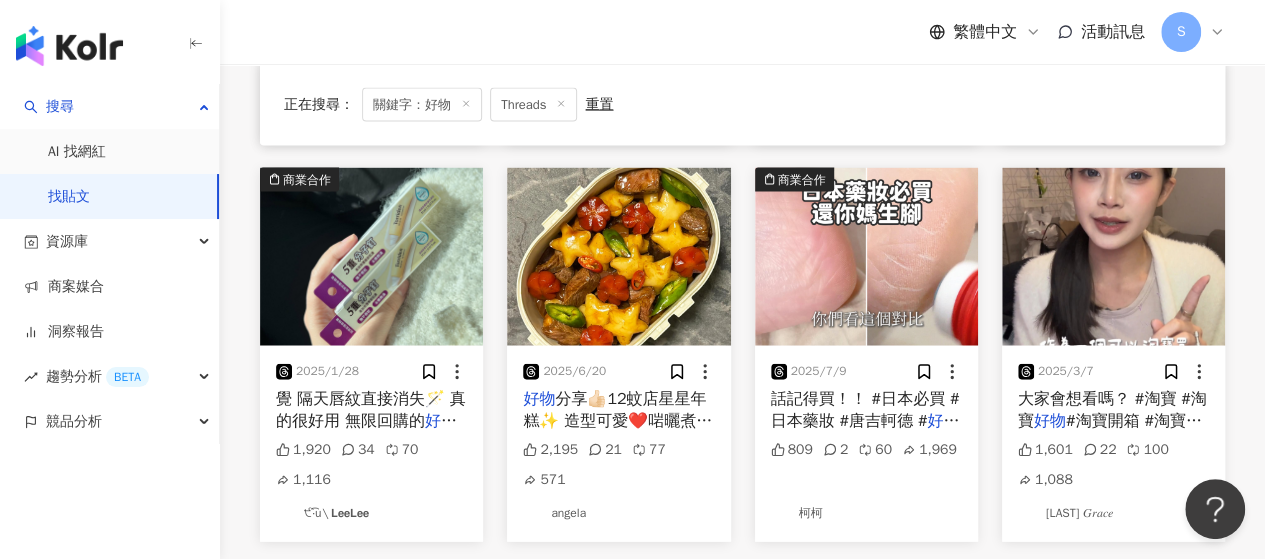 scroll, scrollTop: 2200, scrollLeft: 0, axis: vertical 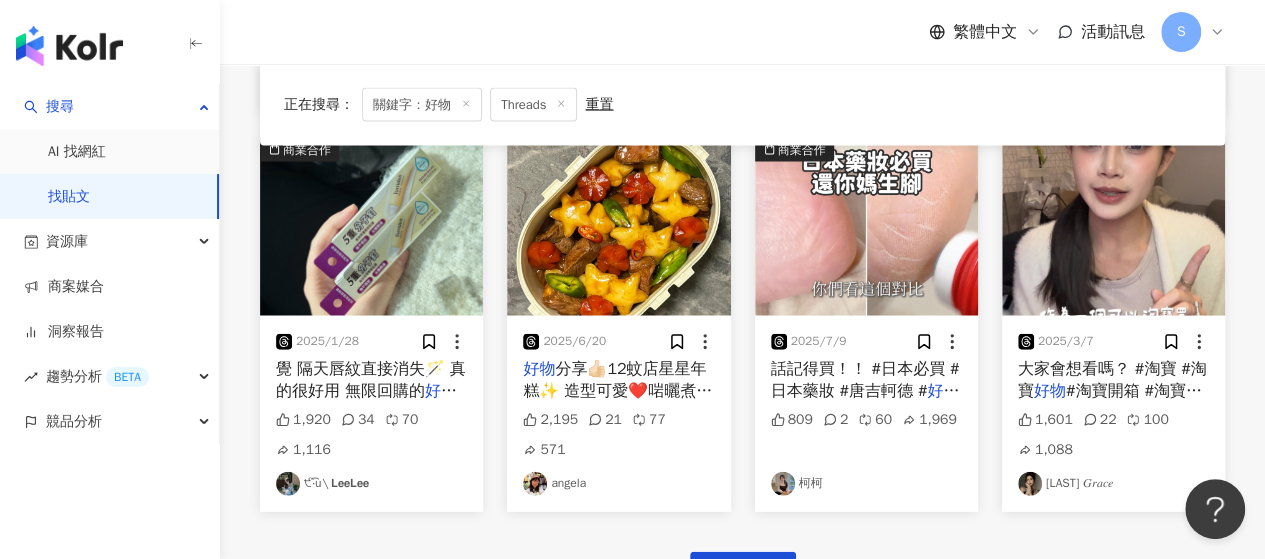 click on "੯‧̀͡u\   𝗟𝗲𝗲𝗟𝗲𝗲" at bounding box center (371, 484) 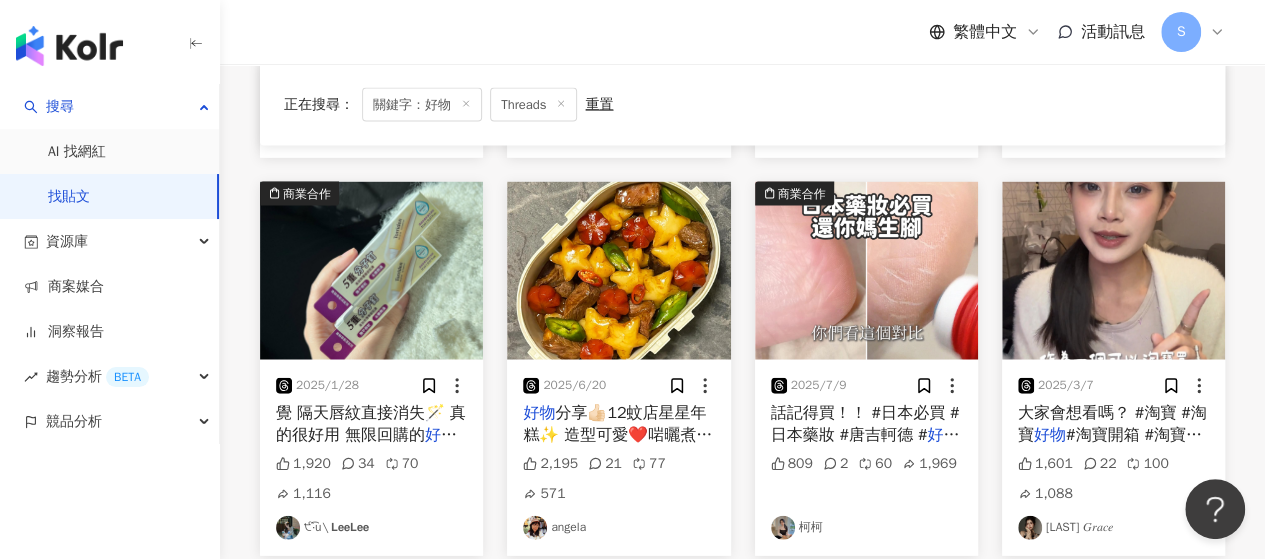 scroll, scrollTop: 2300, scrollLeft: 0, axis: vertical 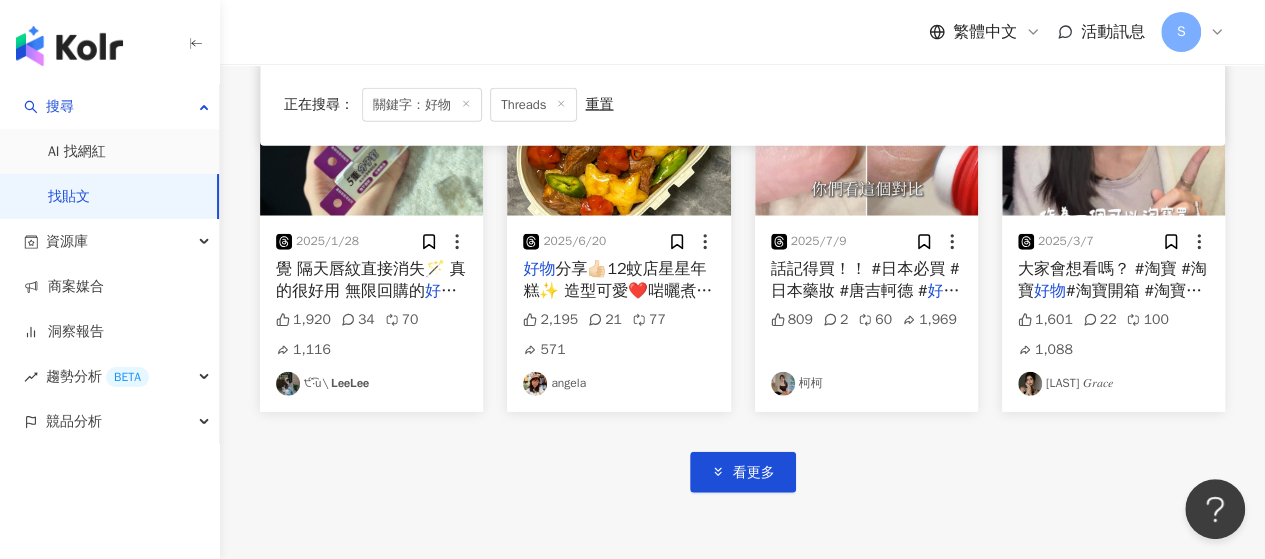 click on "柯柯" at bounding box center (866, 384) 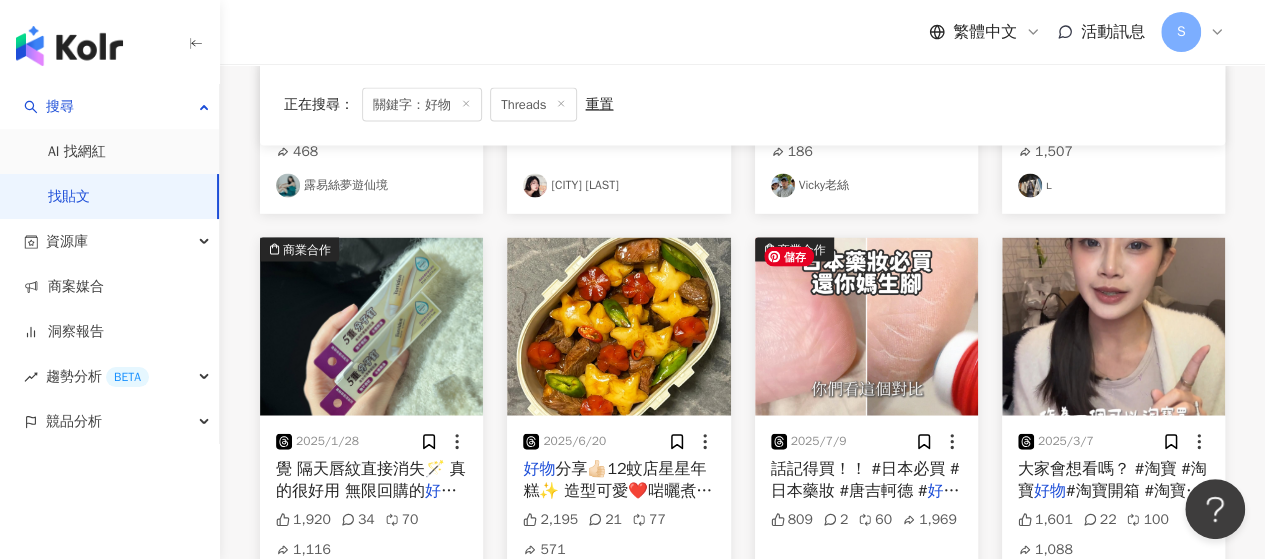 scroll, scrollTop: 2300, scrollLeft: 0, axis: vertical 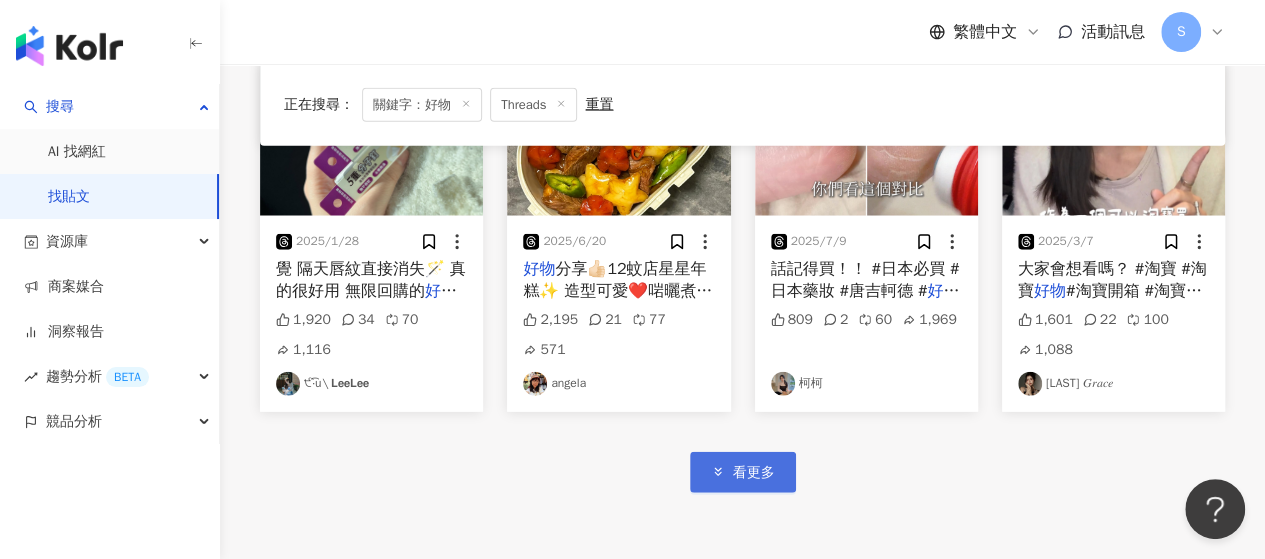 click on "看更多" at bounding box center [743, 472] 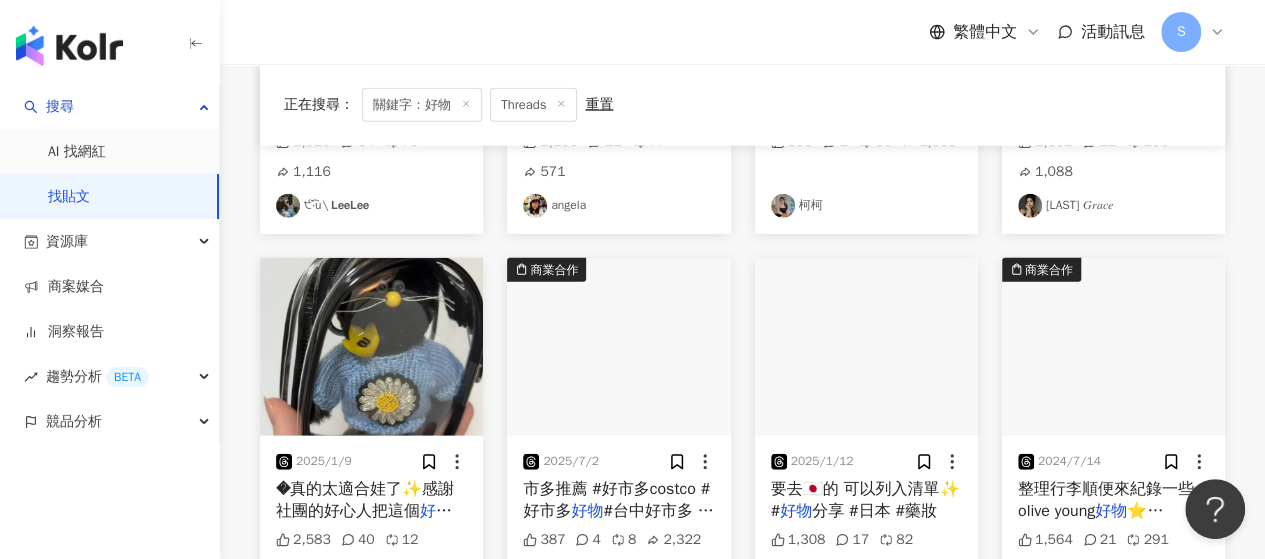 scroll, scrollTop: 2700, scrollLeft: 0, axis: vertical 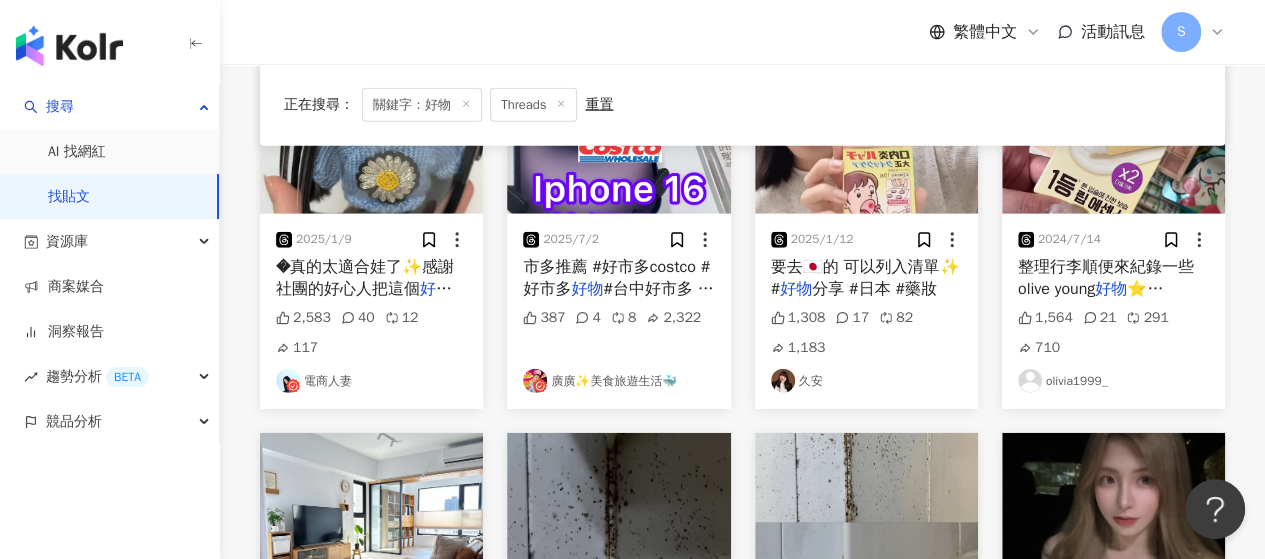 click on "久安" at bounding box center [866, 381] 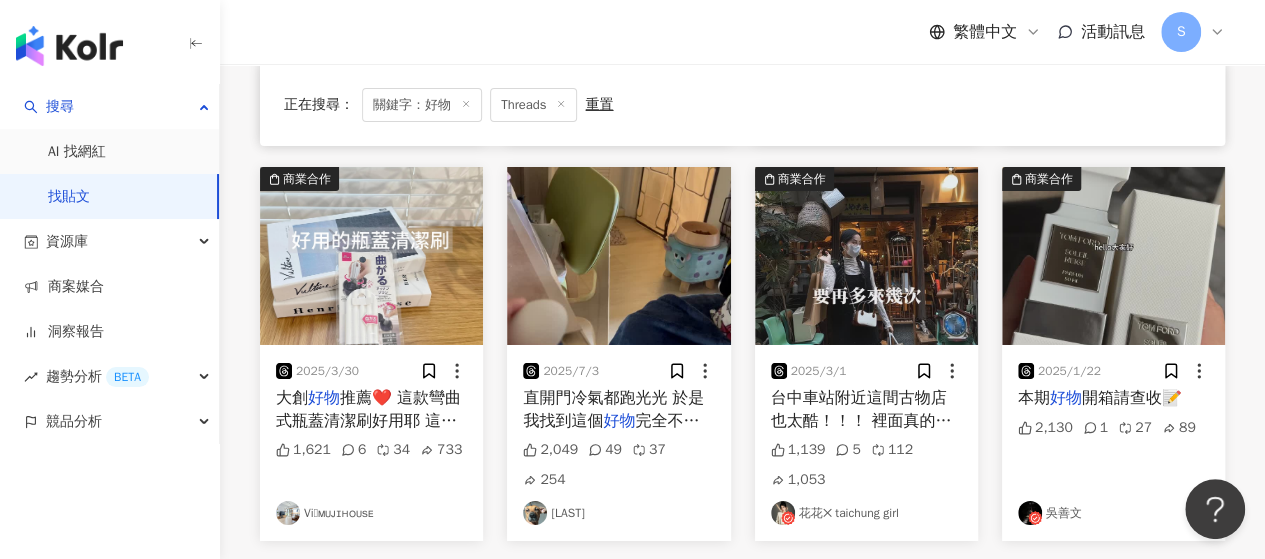 scroll, scrollTop: 3400, scrollLeft: 0, axis: vertical 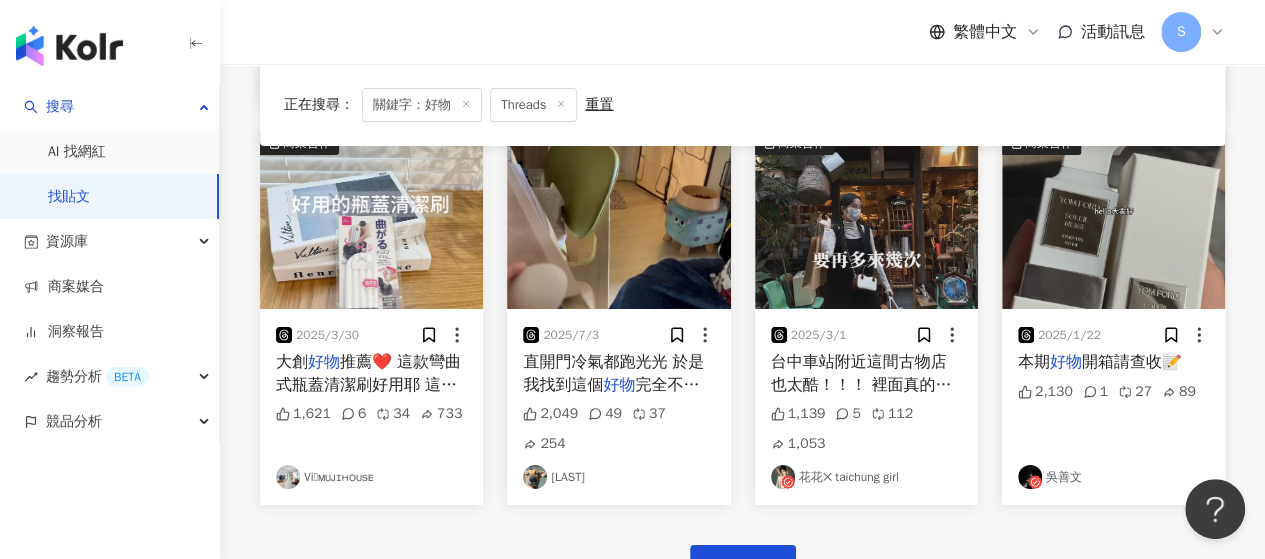 click on "花花✕ taichung girl" at bounding box center (866, 477) 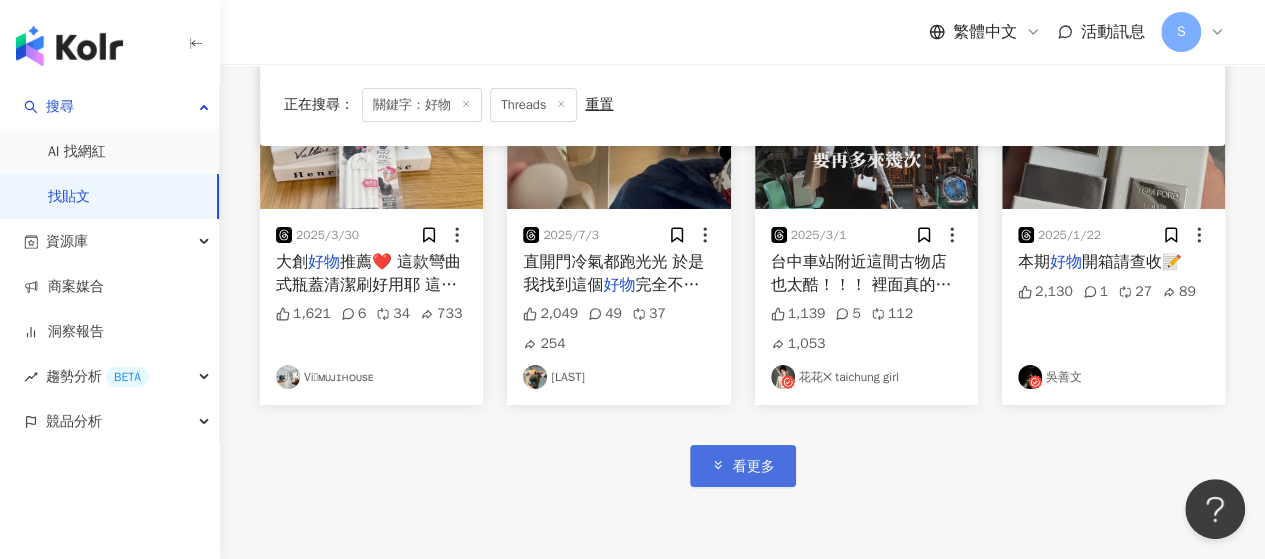 click on "看更多" at bounding box center (743, 465) 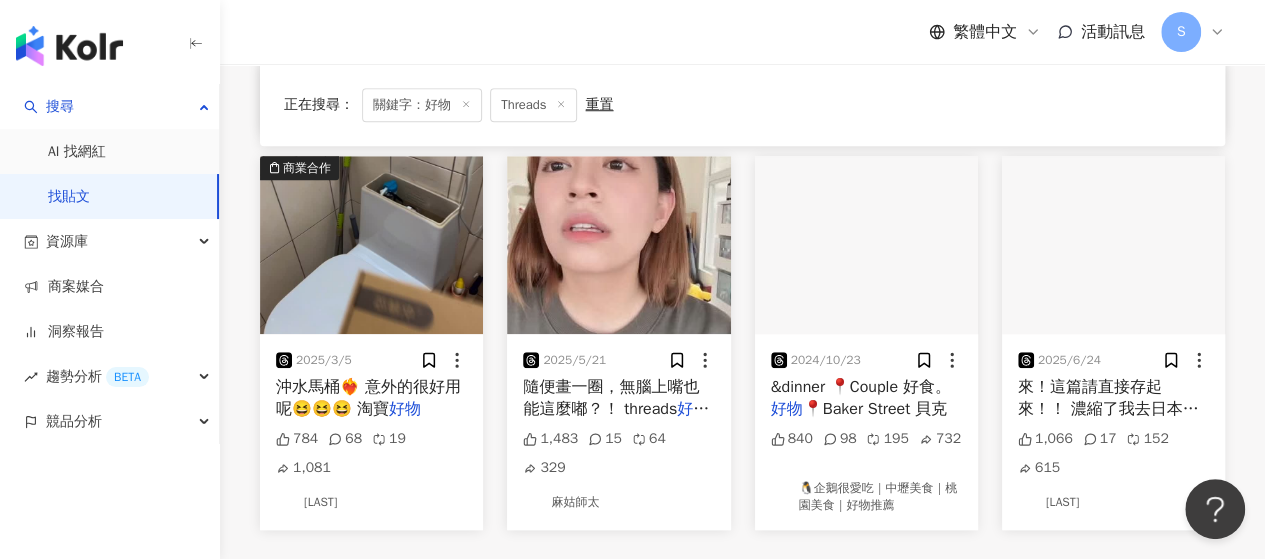 scroll, scrollTop: 4700, scrollLeft: 0, axis: vertical 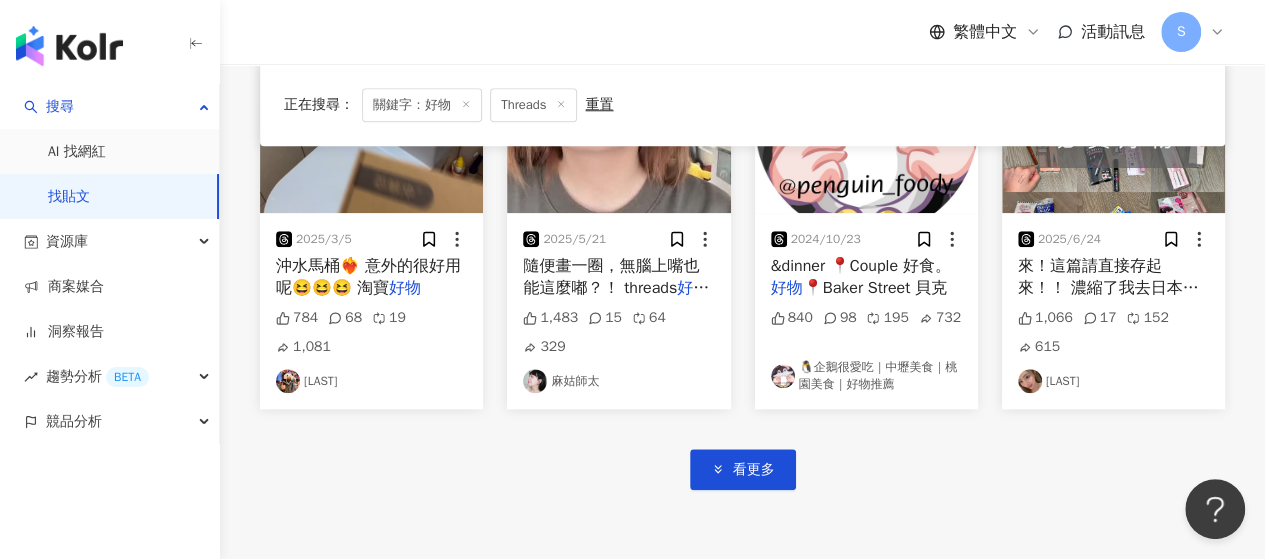 click on "陳娃娃" at bounding box center (1113, 381) 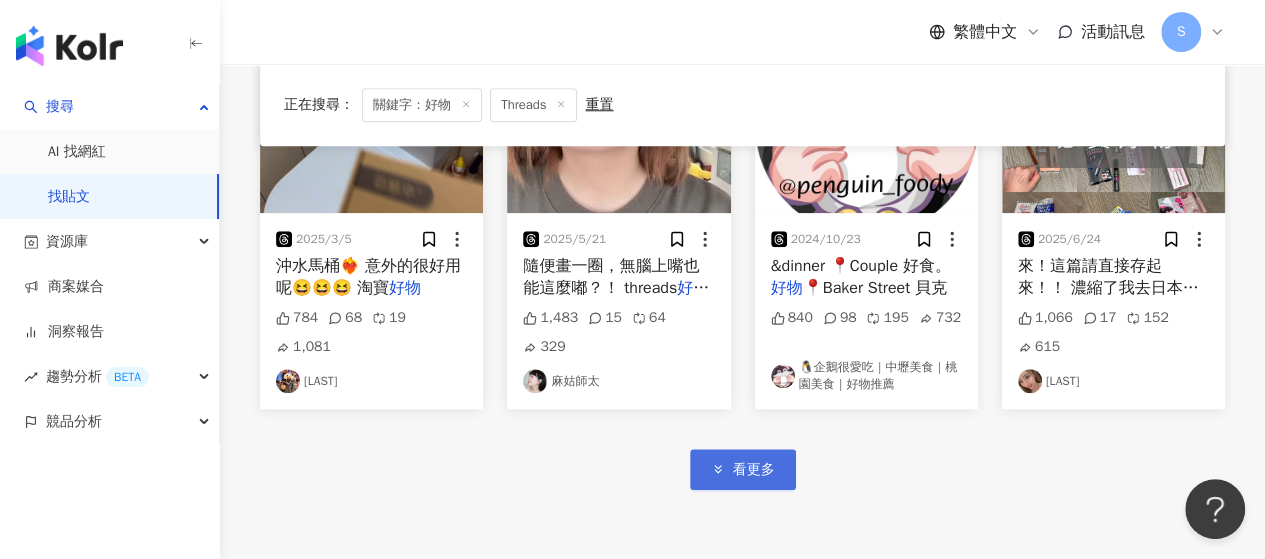 click on "看更多" at bounding box center [743, 469] 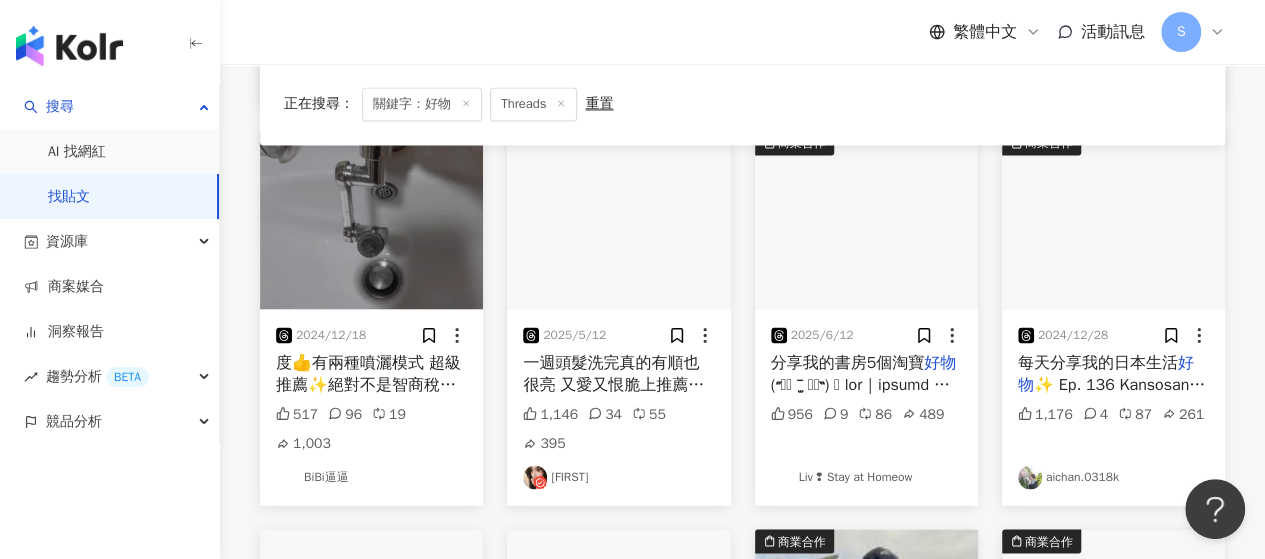 scroll, scrollTop: 5700, scrollLeft: 0, axis: vertical 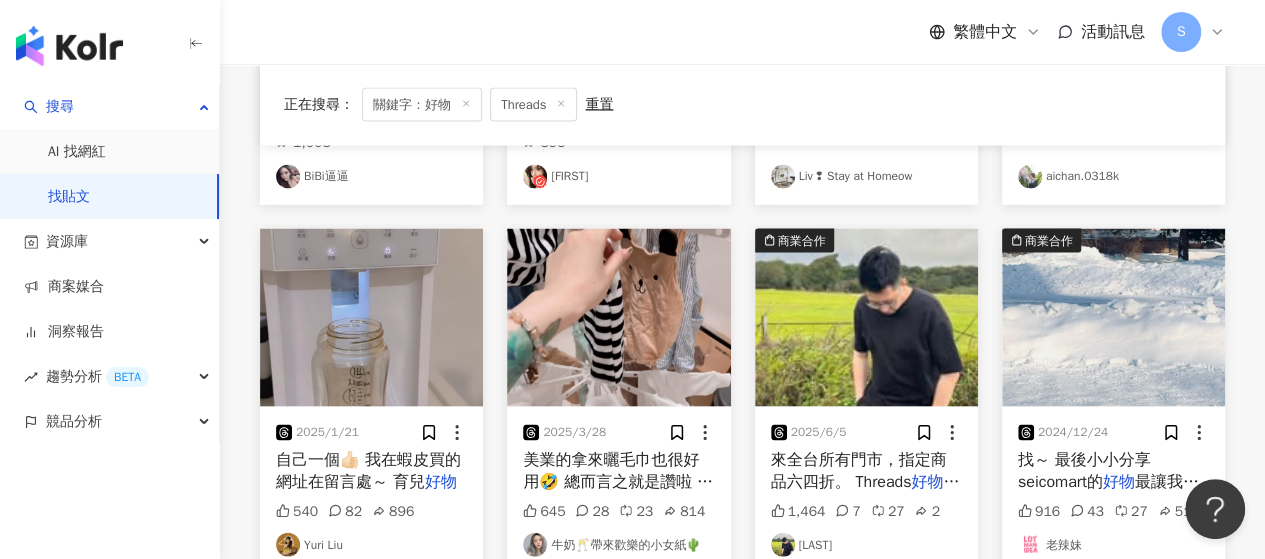 click on "Yuri Liu" at bounding box center [371, 545] 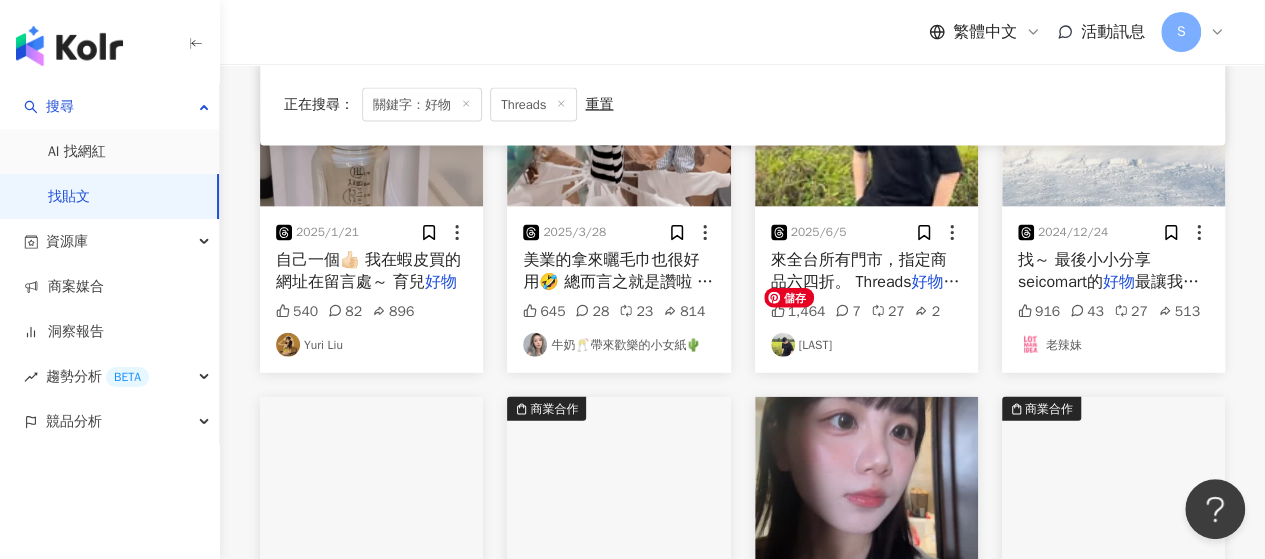 scroll, scrollTop: 6100, scrollLeft: 0, axis: vertical 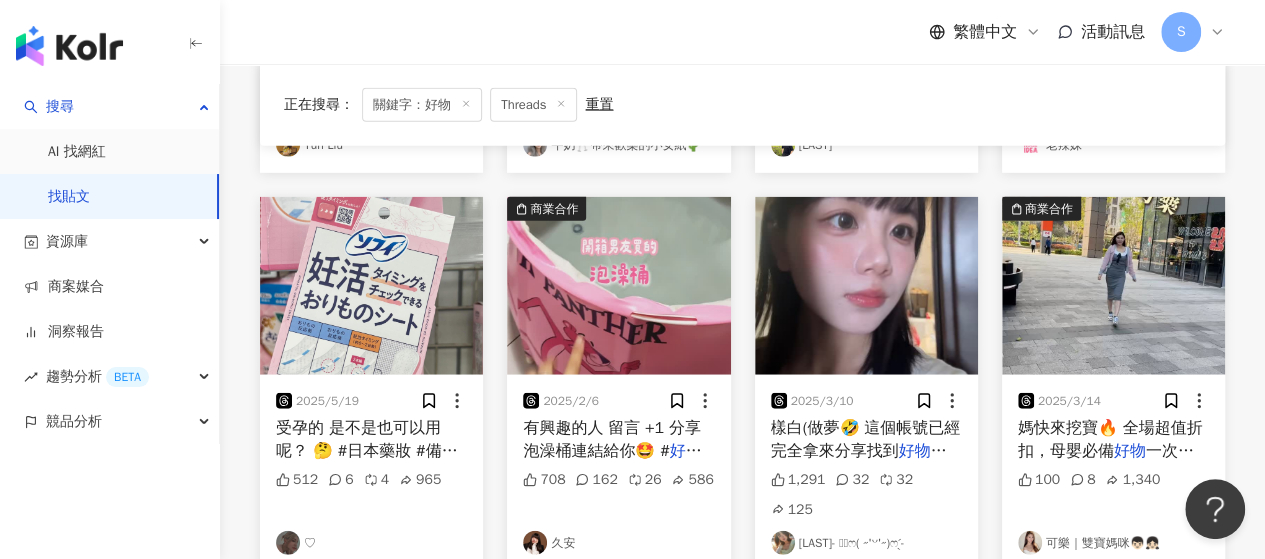 click on "晏亭- ̗̀ෆ( ˶'ᵕ'˶)ෆ ̖́-" at bounding box center [866, 543] 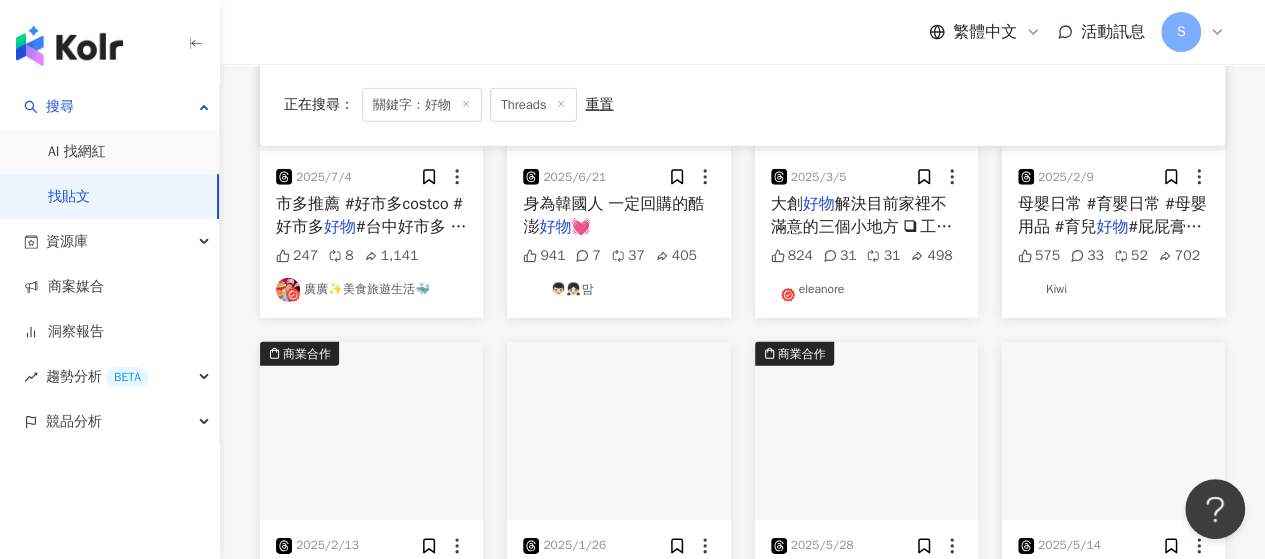 scroll, scrollTop: 6800, scrollLeft: 0, axis: vertical 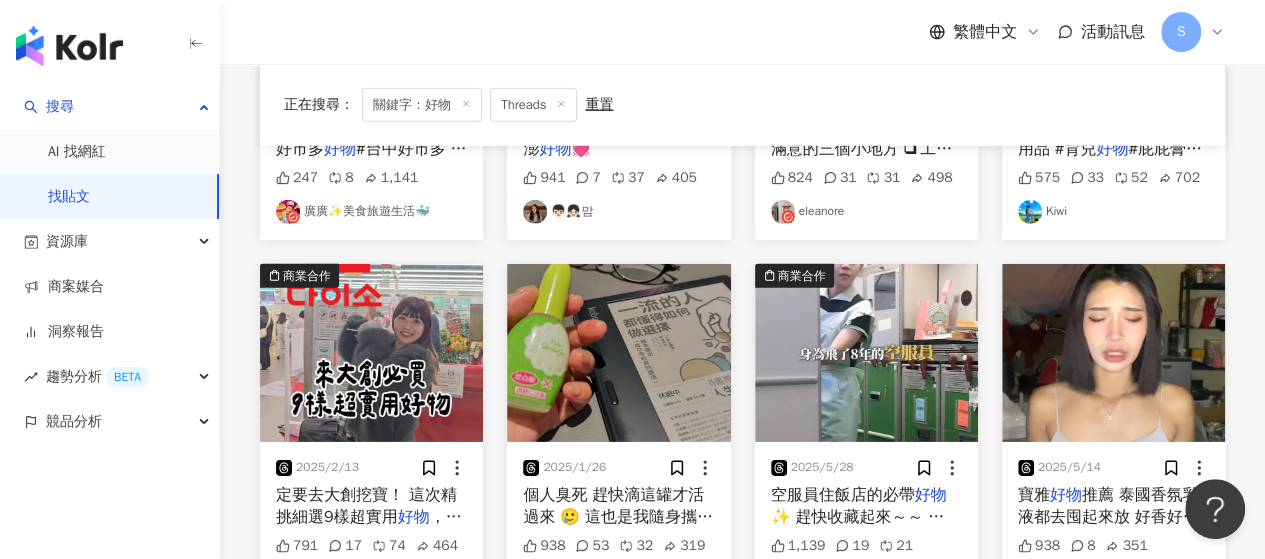 click on "看更多" at bounding box center [754, 699] 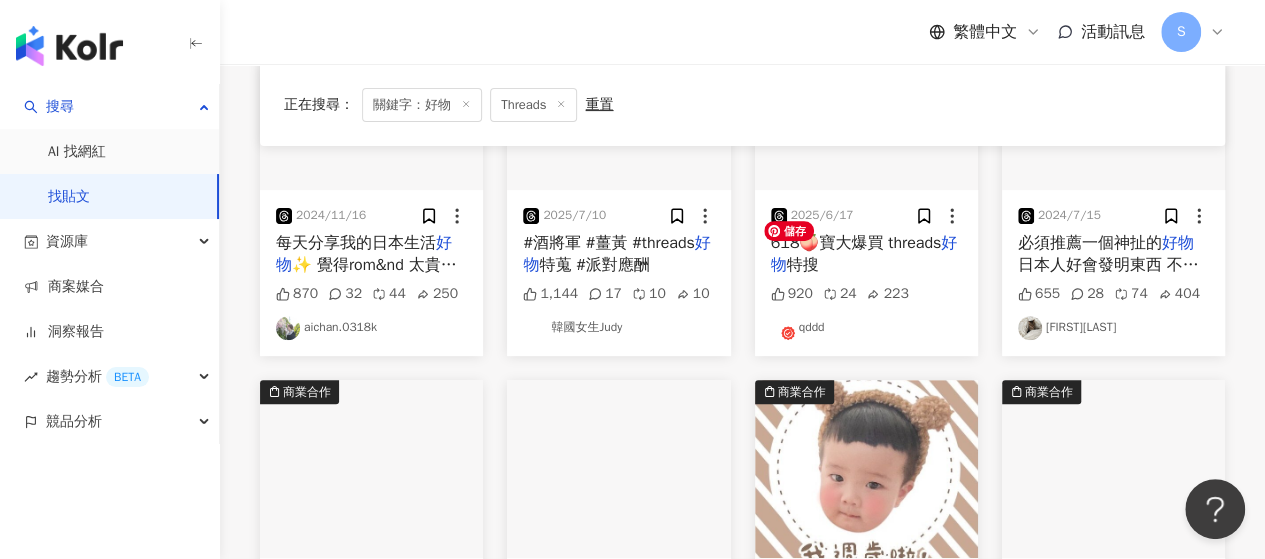 scroll, scrollTop: 7900, scrollLeft: 0, axis: vertical 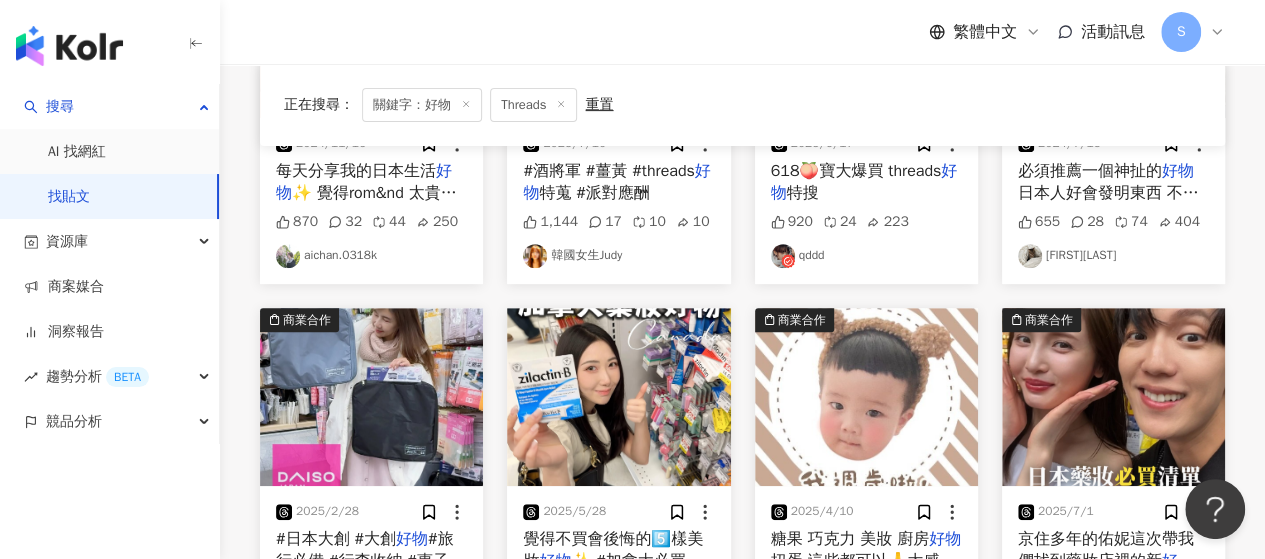 click on "惠子 lilian" at bounding box center [371, 624] 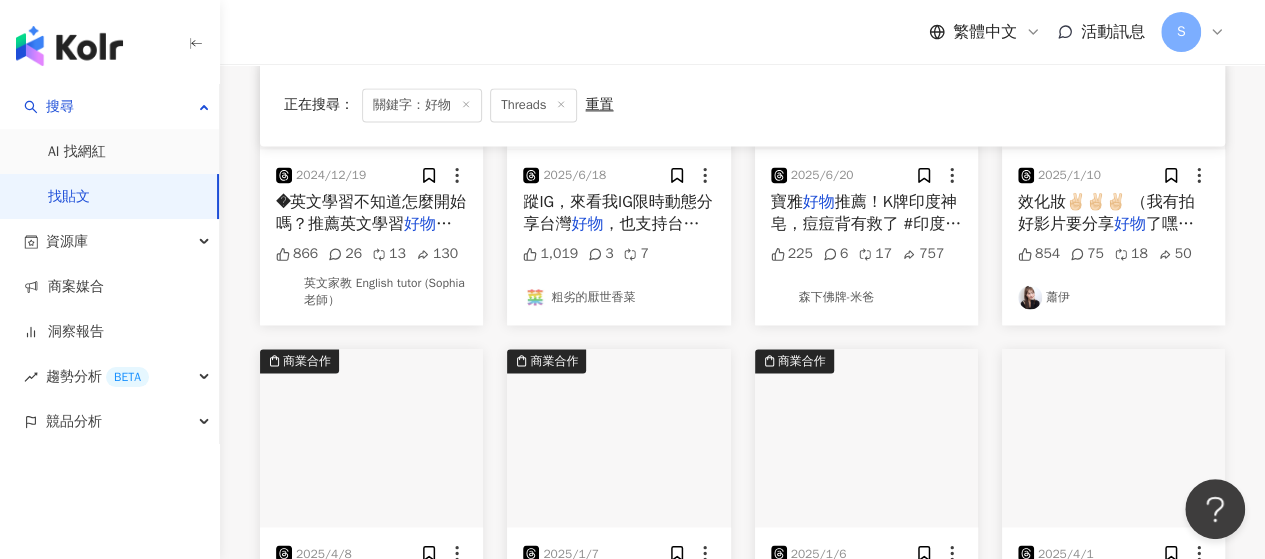 scroll, scrollTop: 9200, scrollLeft: 0, axis: vertical 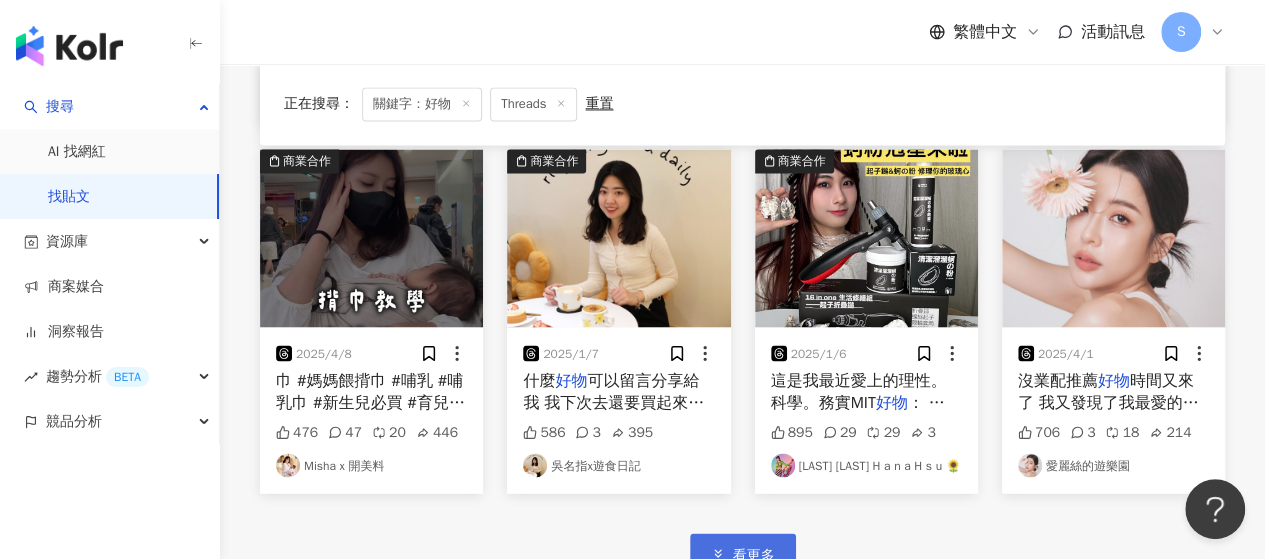 click on "看更多" at bounding box center (743, 553) 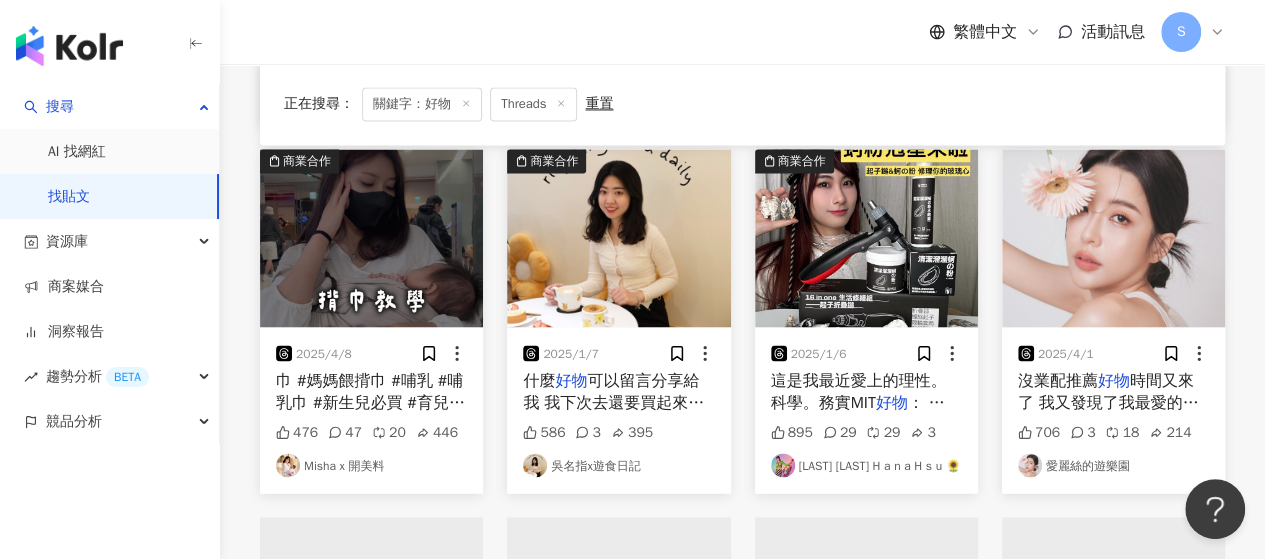 click on "愛麗絲的遊樂園" at bounding box center (1113, 465) 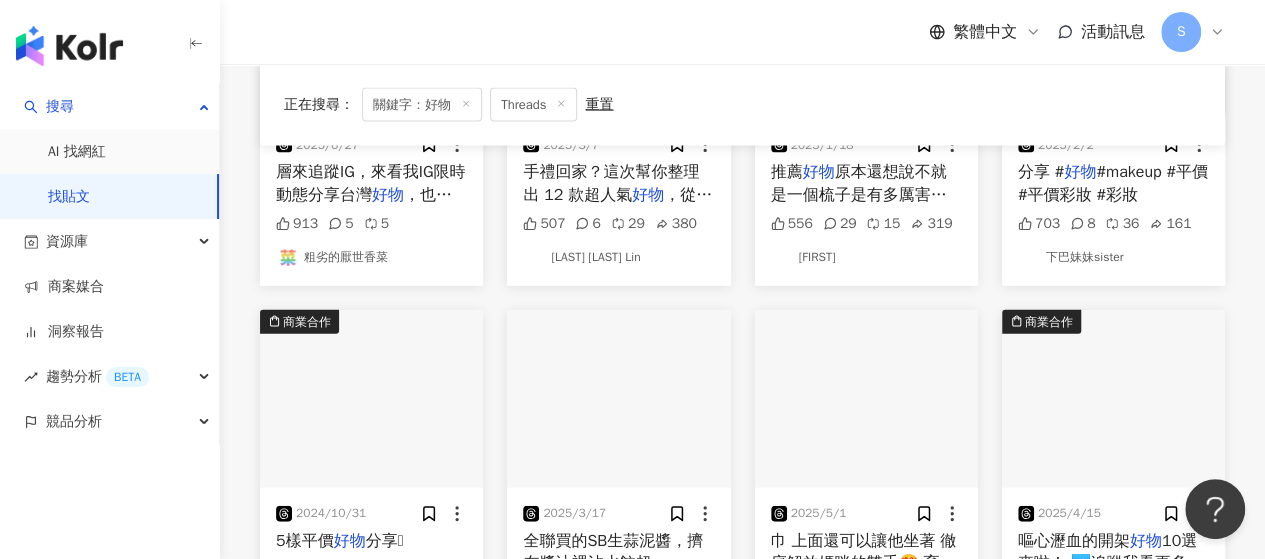 scroll, scrollTop: 9800, scrollLeft: 0, axis: vertical 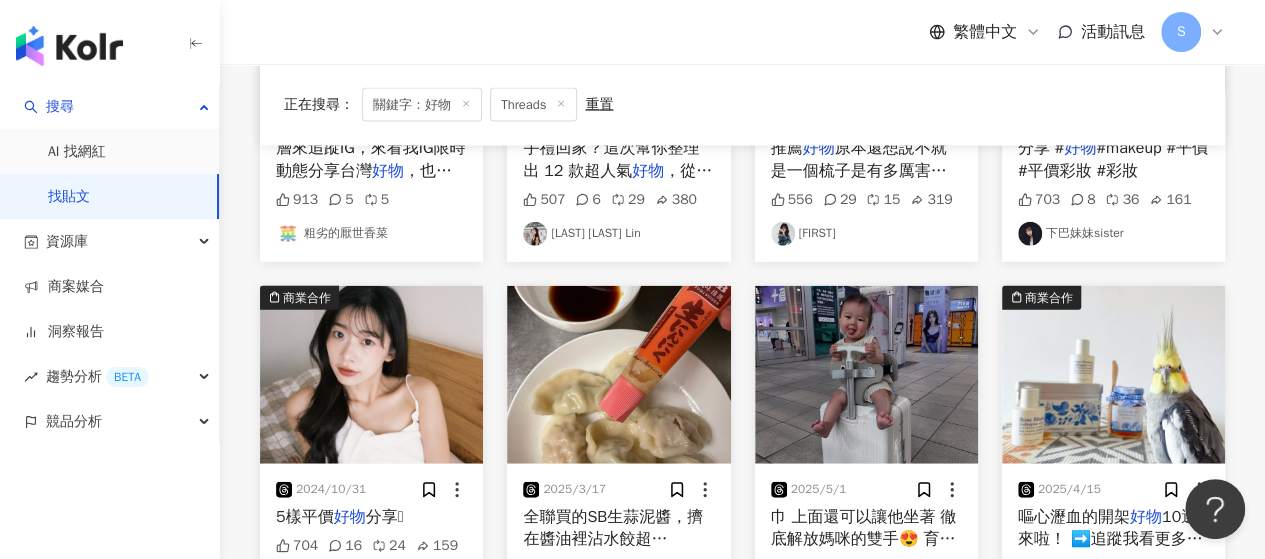 click on "Vickie Lin" at bounding box center [371, 602] 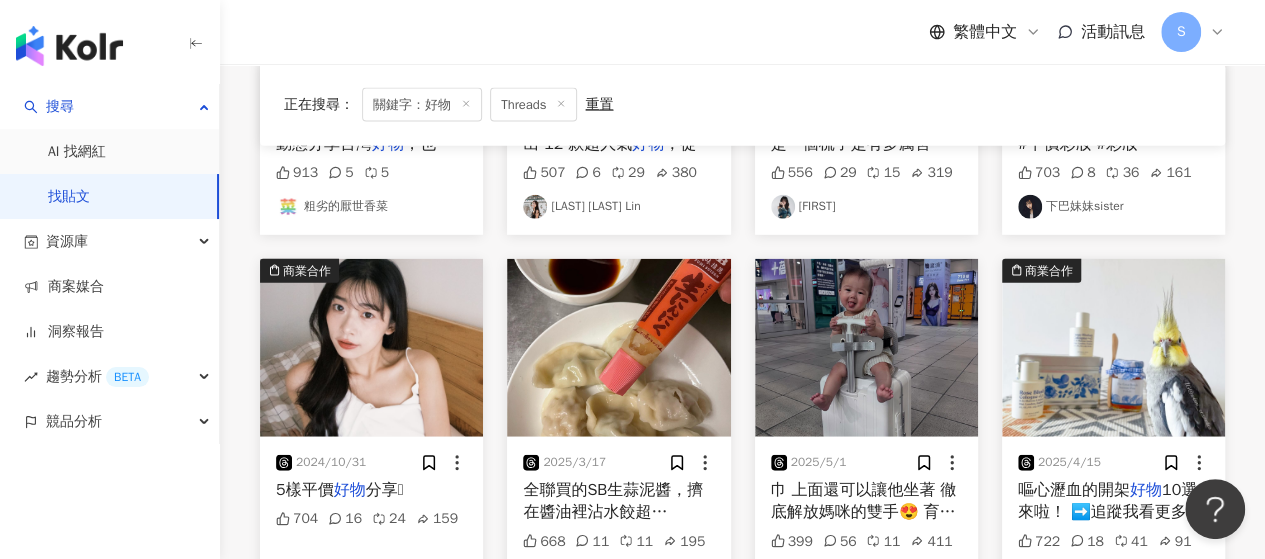 scroll, scrollTop: 9800, scrollLeft: 0, axis: vertical 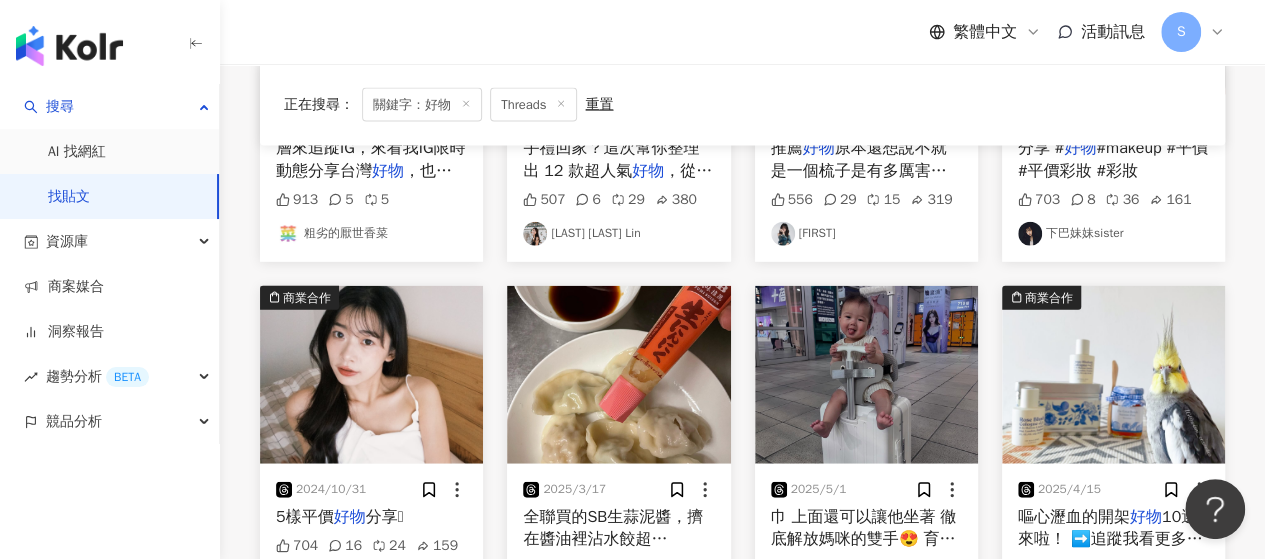 click on "維維的生活目錄" at bounding box center [1113, 602] 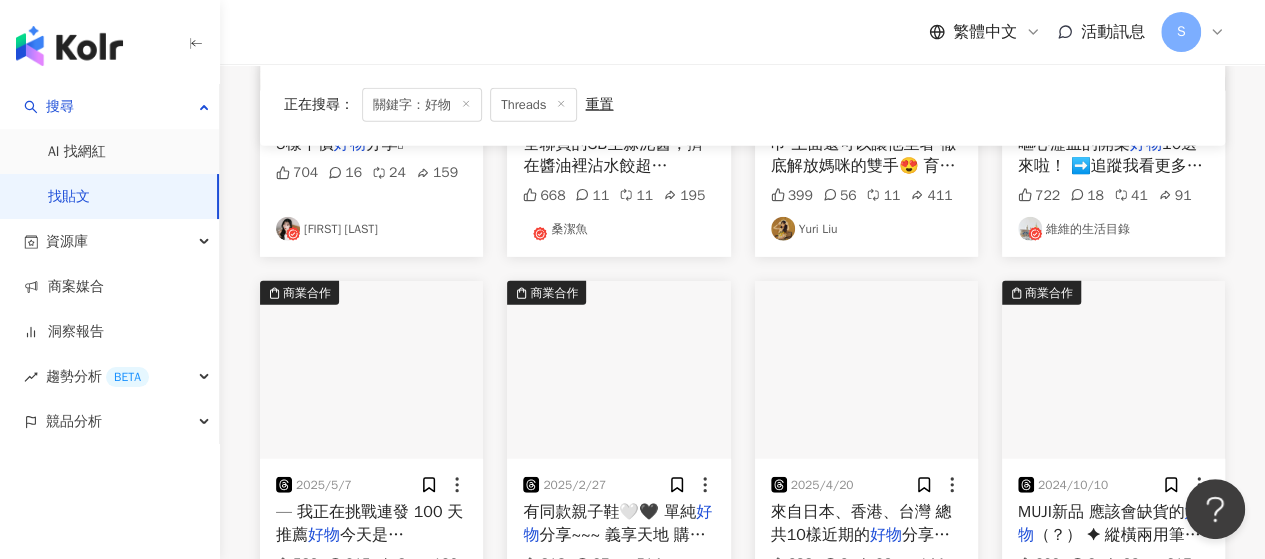 scroll, scrollTop: 10200, scrollLeft: 0, axis: vertical 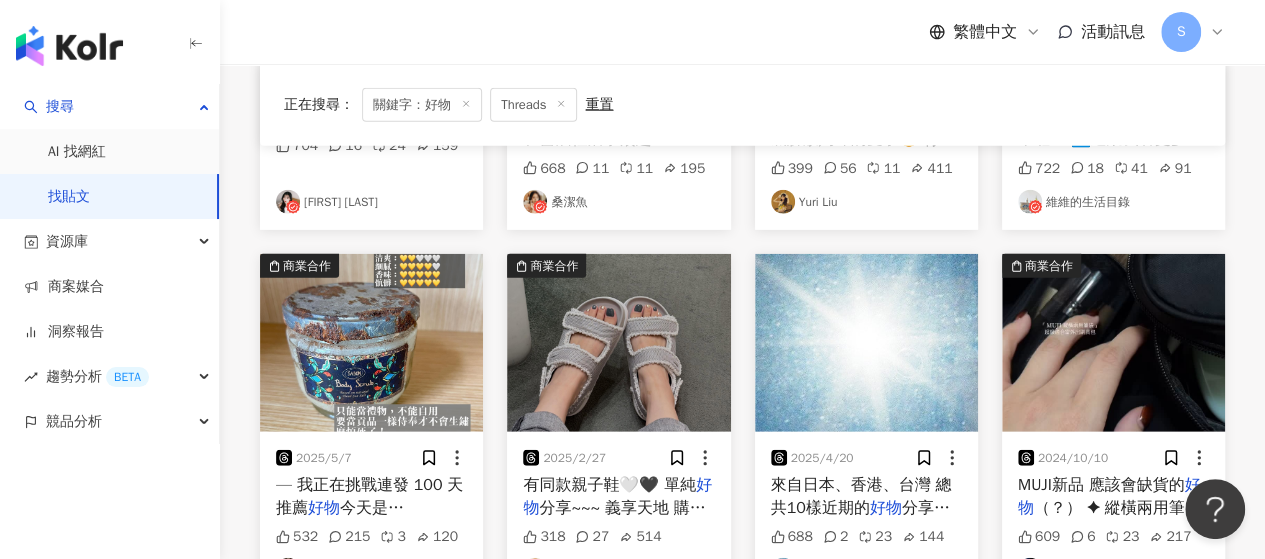 click on "ladydondon_" at bounding box center [371, 570] 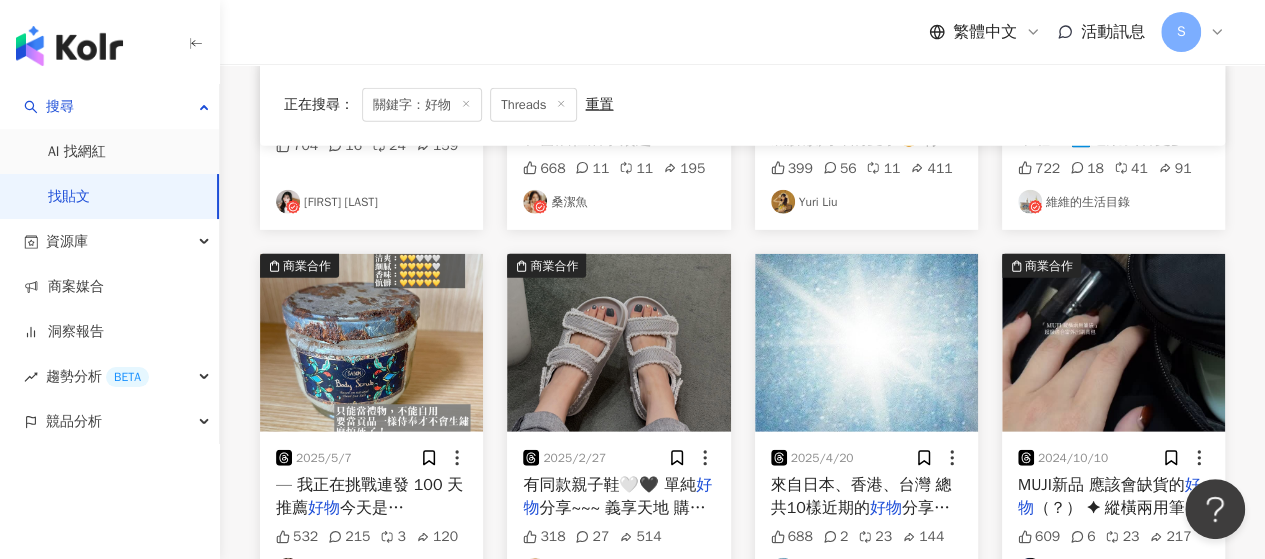 click on "ladydondon_" at bounding box center [371, 570] 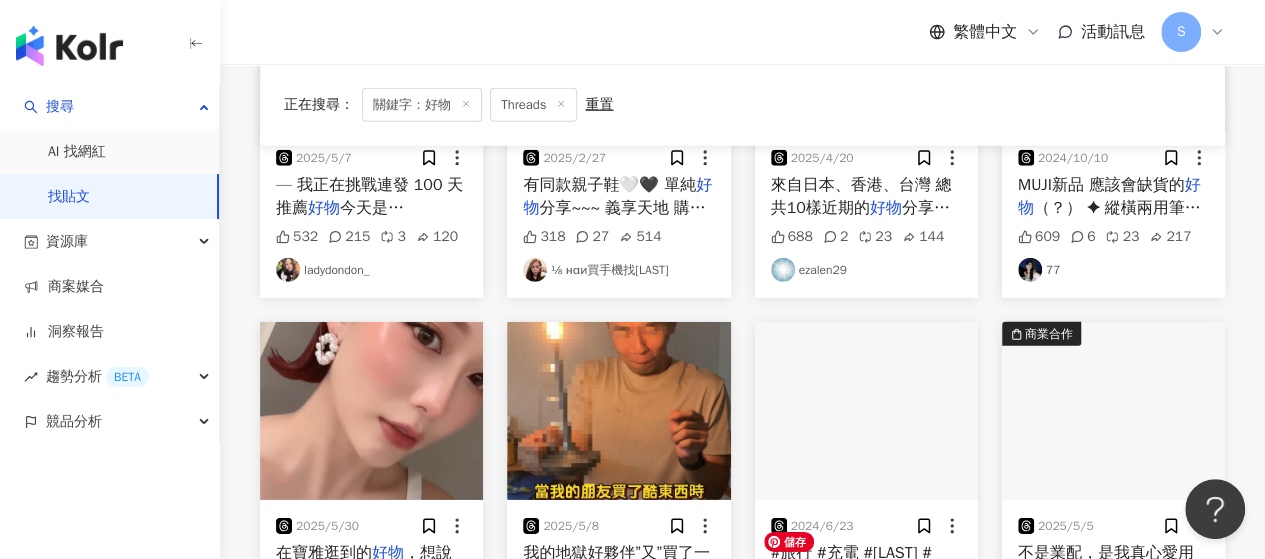 scroll, scrollTop: 10600, scrollLeft: 0, axis: vertical 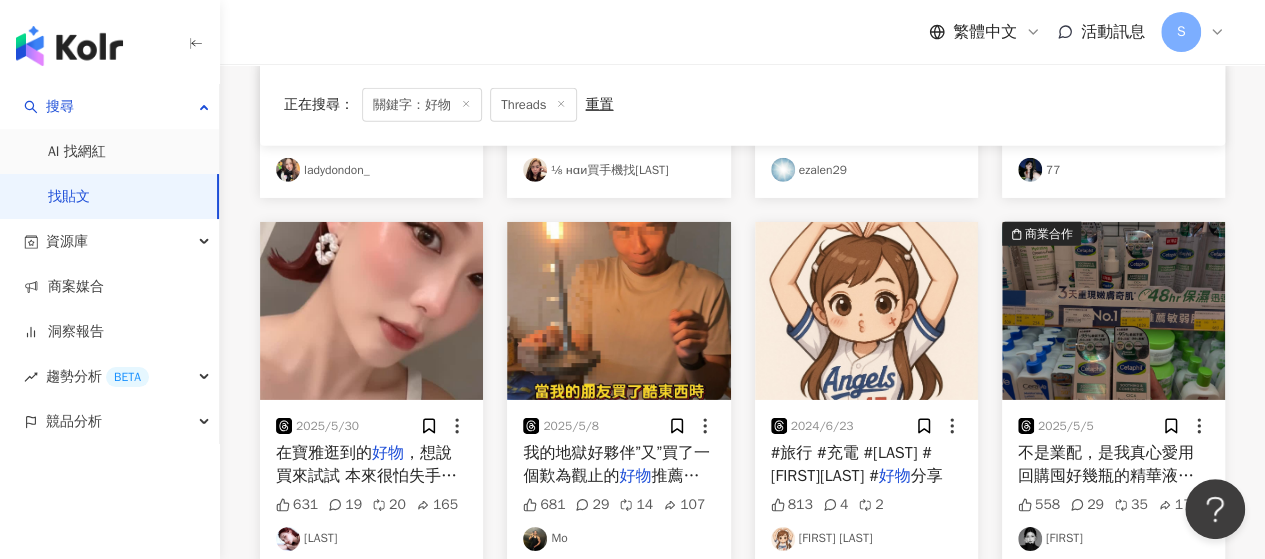 click on "Evelyn 吳丹丹" at bounding box center [866, 539] 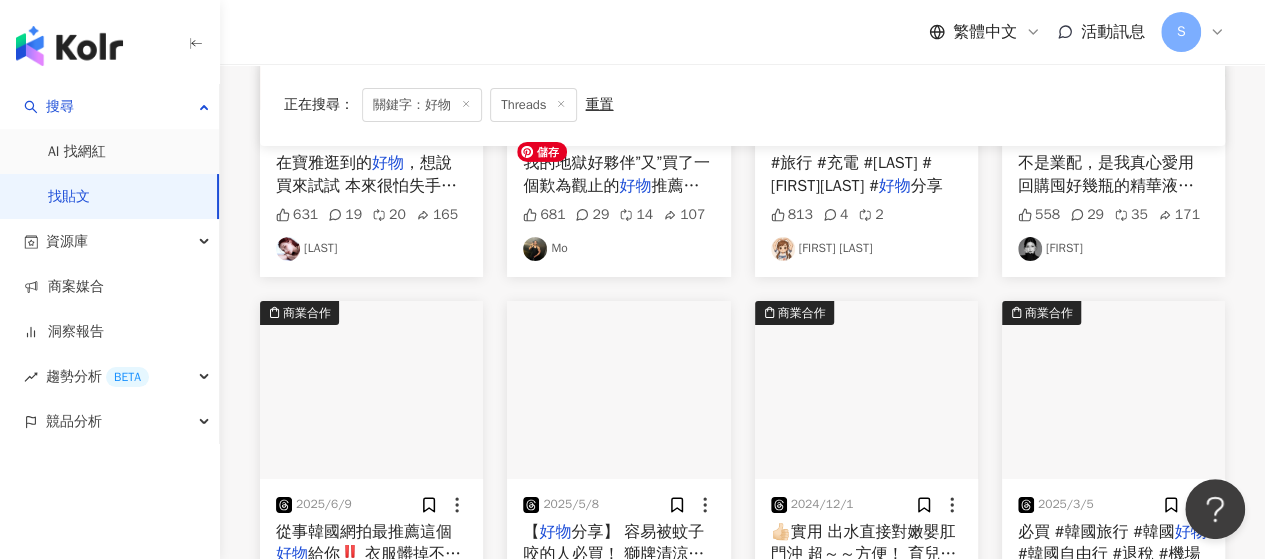 scroll, scrollTop: 10900, scrollLeft: 0, axis: vertical 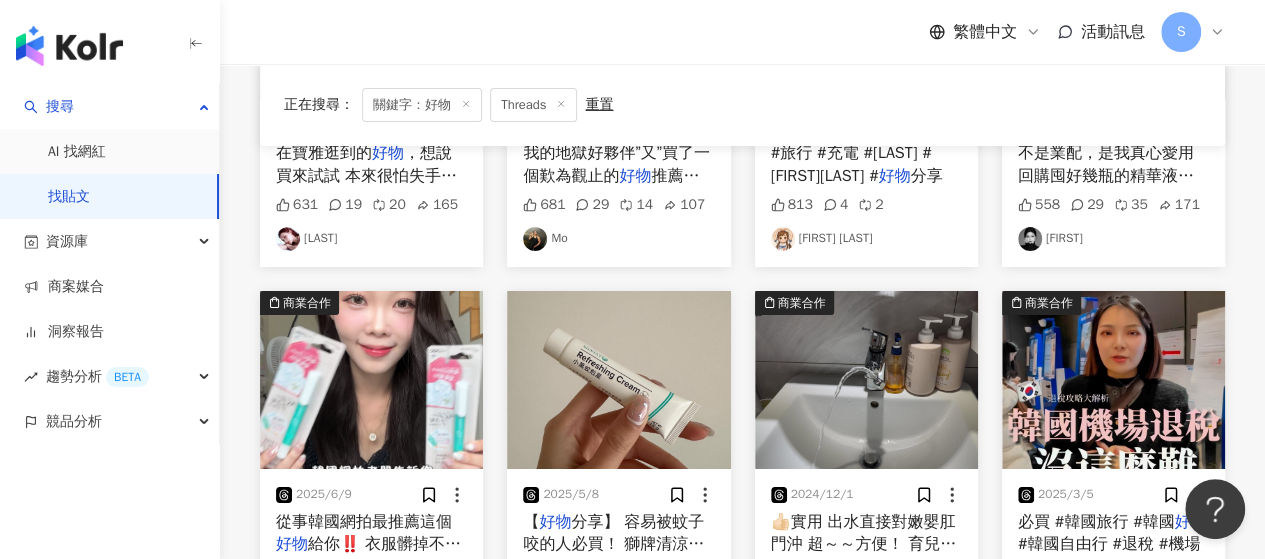 click on "Ginny Wu" at bounding box center (618, 607) 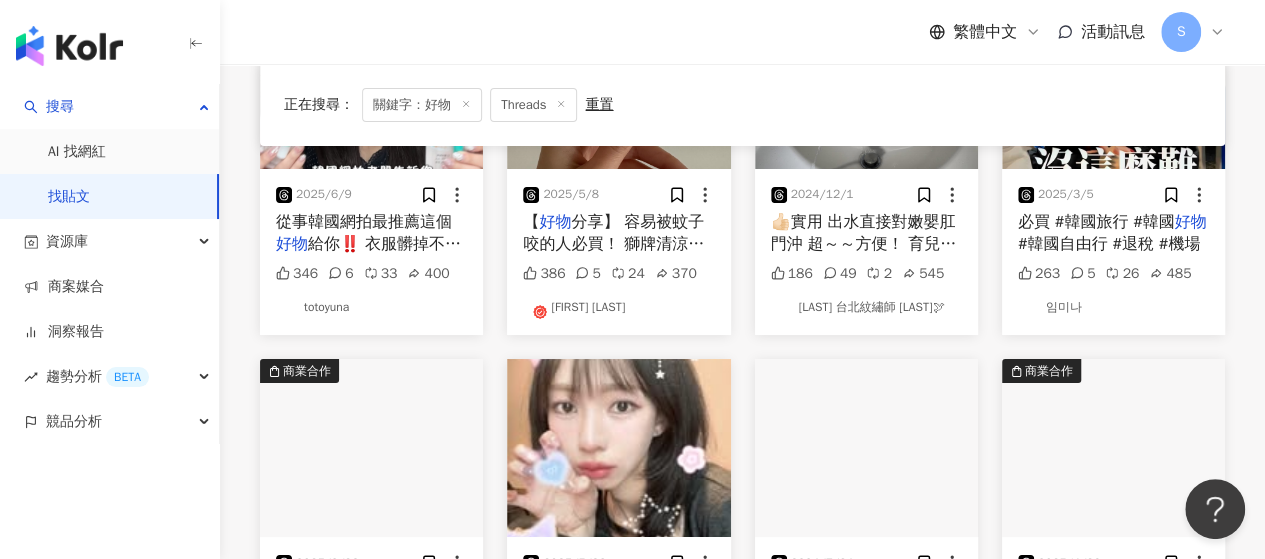 scroll, scrollTop: 11300, scrollLeft: 0, axis: vertical 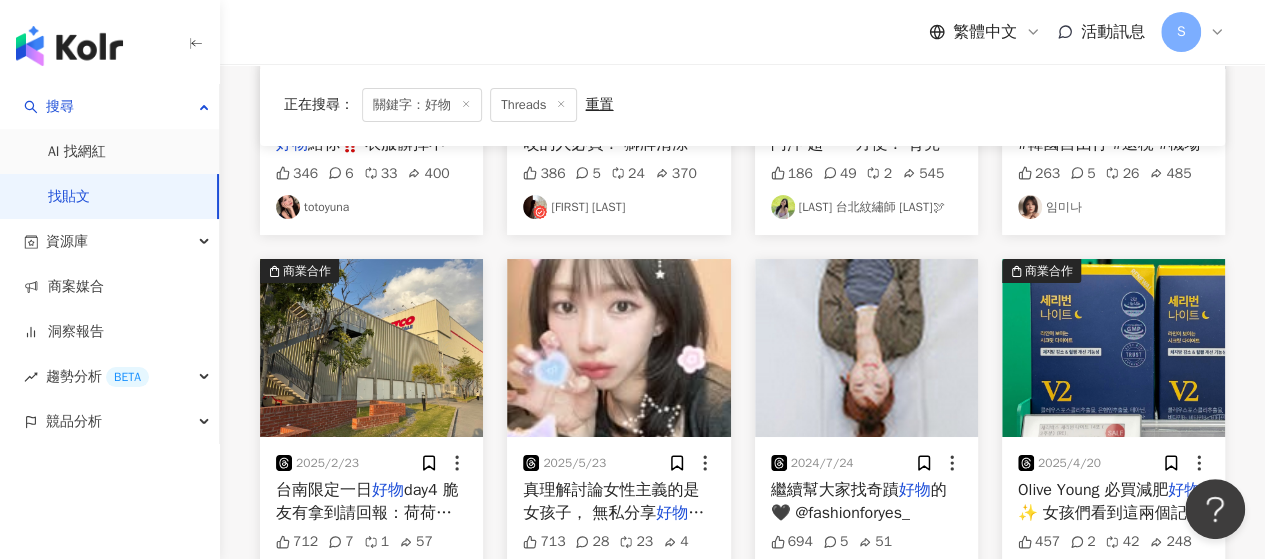 click on "小白吃" at bounding box center [1113, 576] 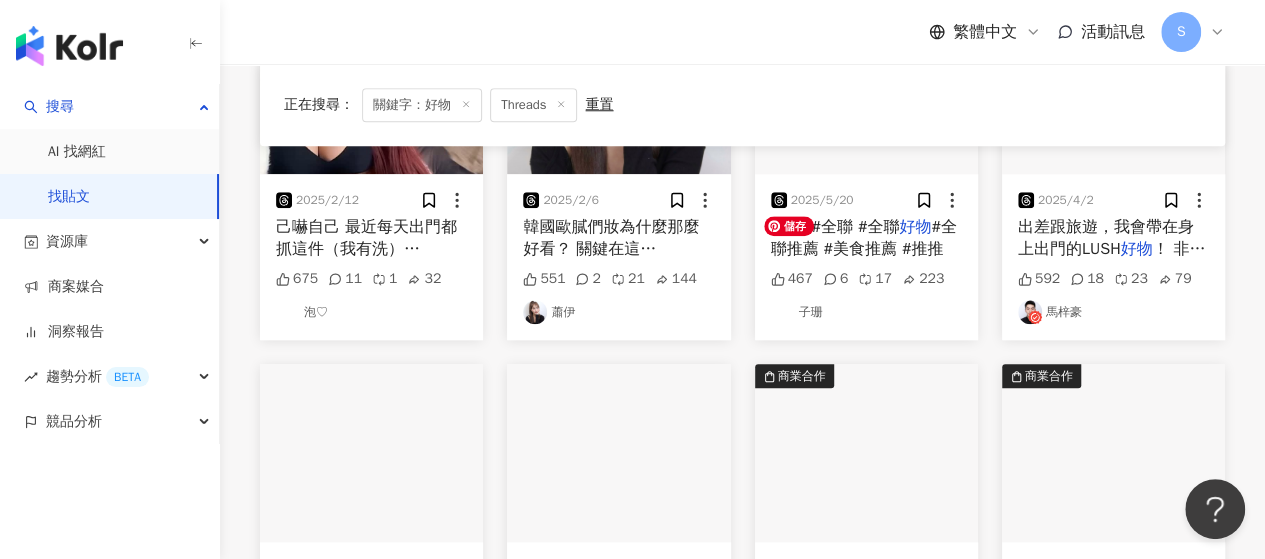 scroll, scrollTop: 12400, scrollLeft: 0, axis: vertical 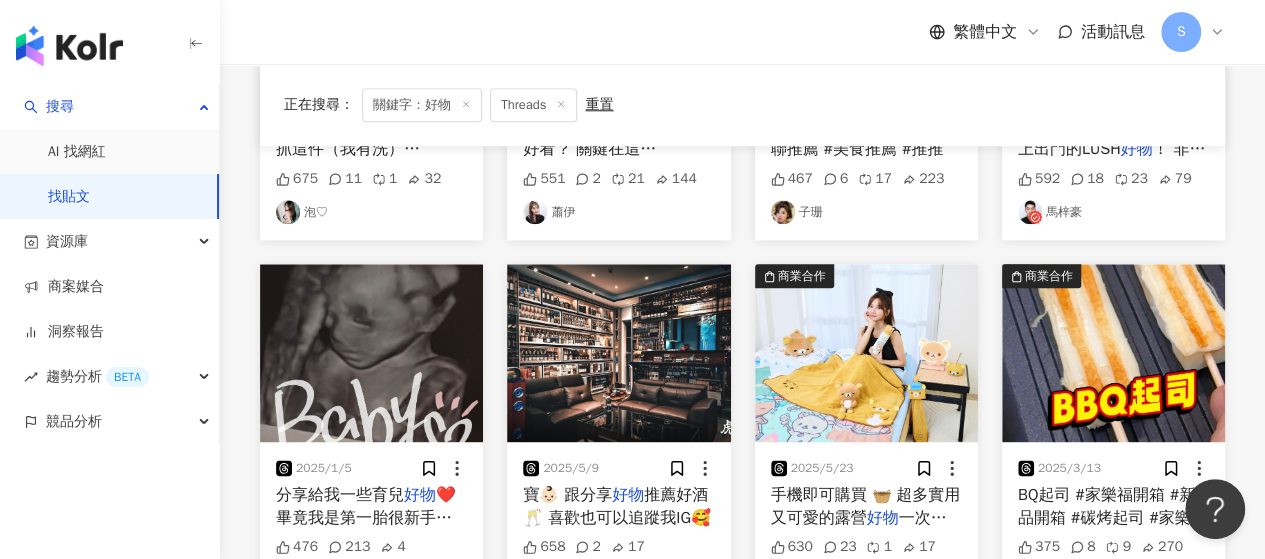 click on "看更多" at bounding box center [754, 670] 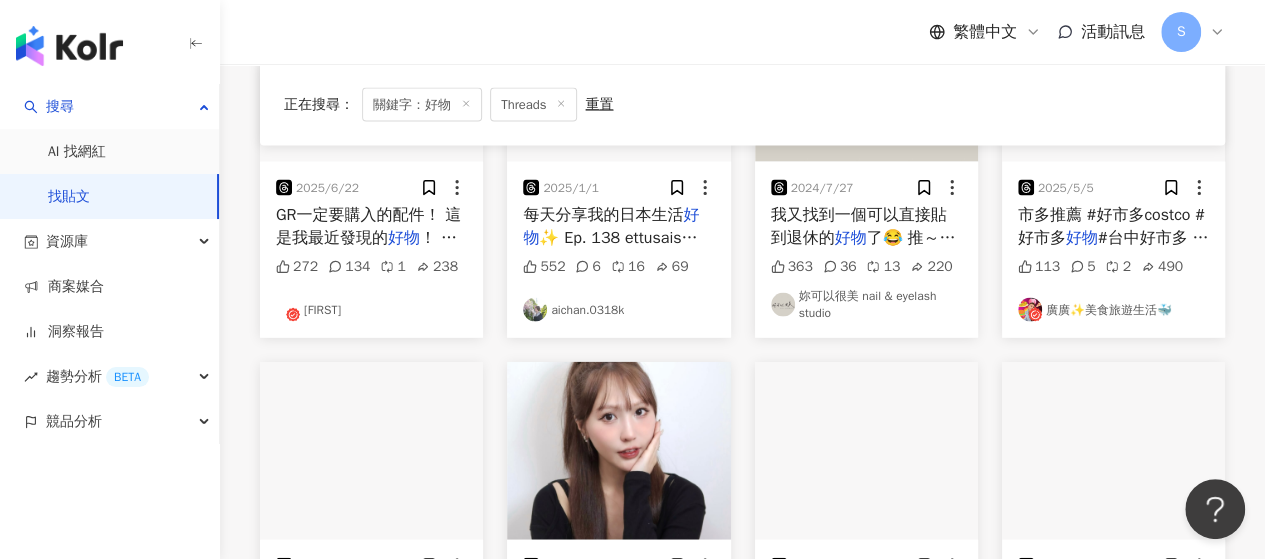 scroll, scrollTop: 13500, scrollLeft: 0, axis: vertical 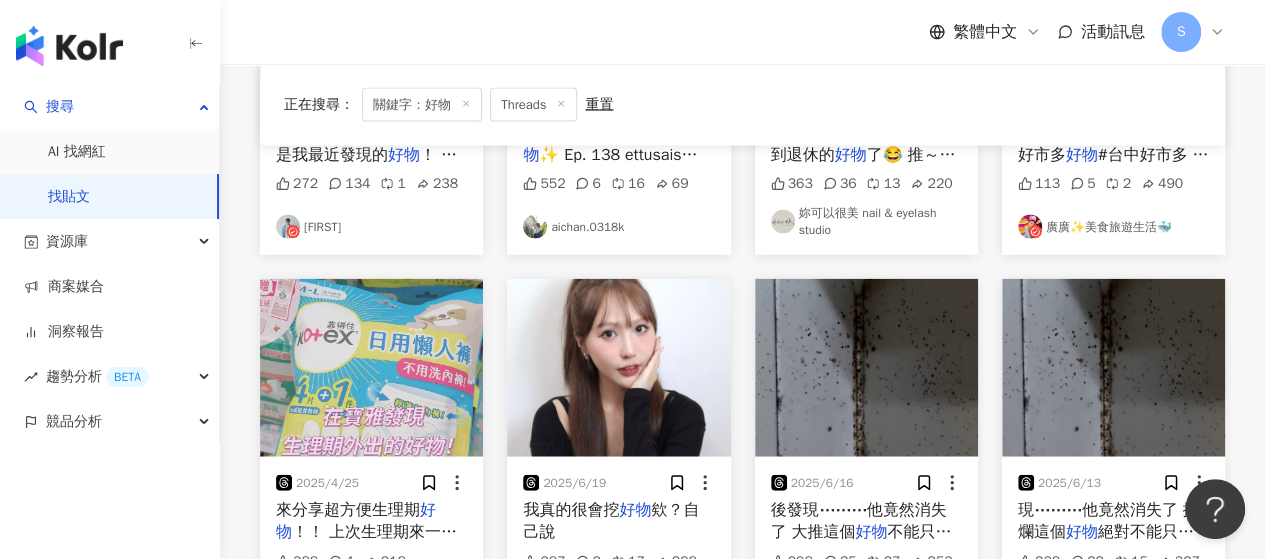 click on "看更多" at bounding box center (754, 685) 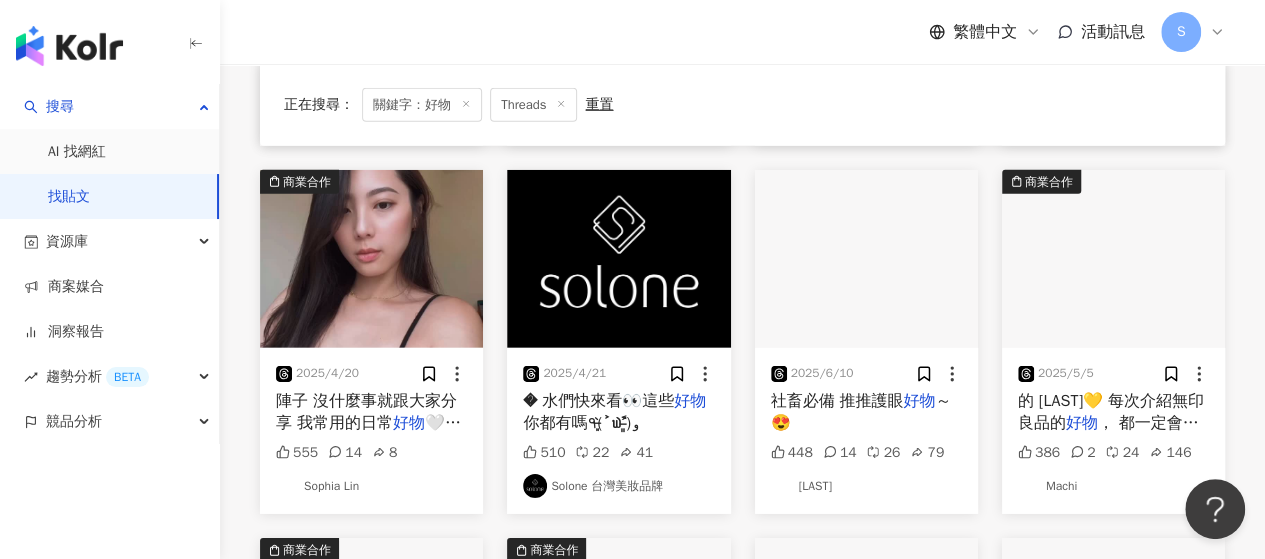 scroll, scrollTop: 14600, scrollLeft: 0, axis: vertical 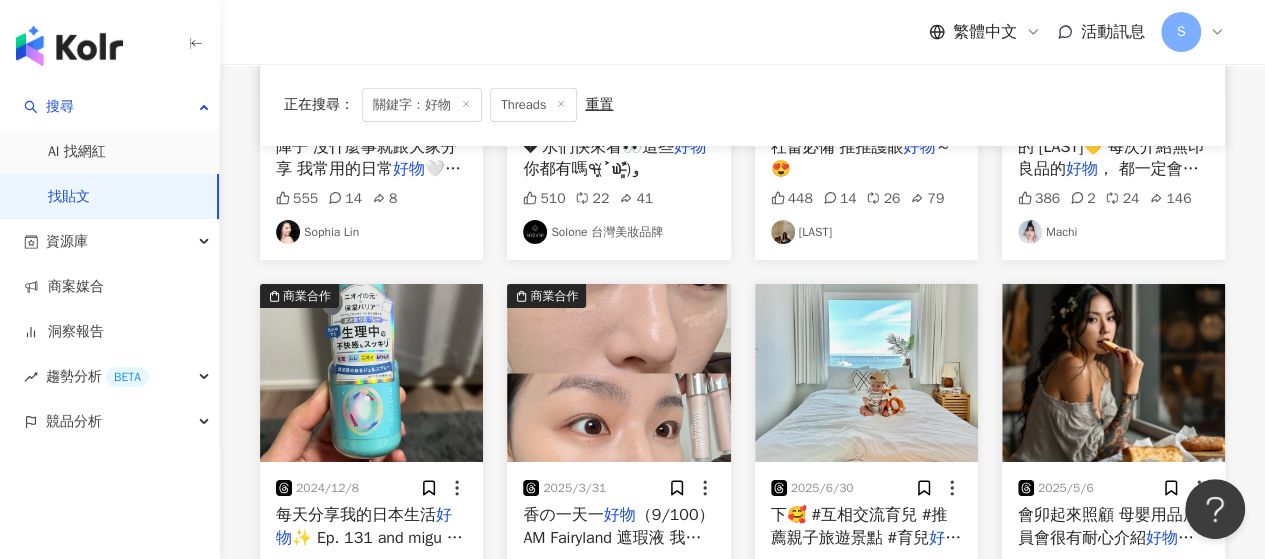 click on "看更多" at bounding box center [742, 678] 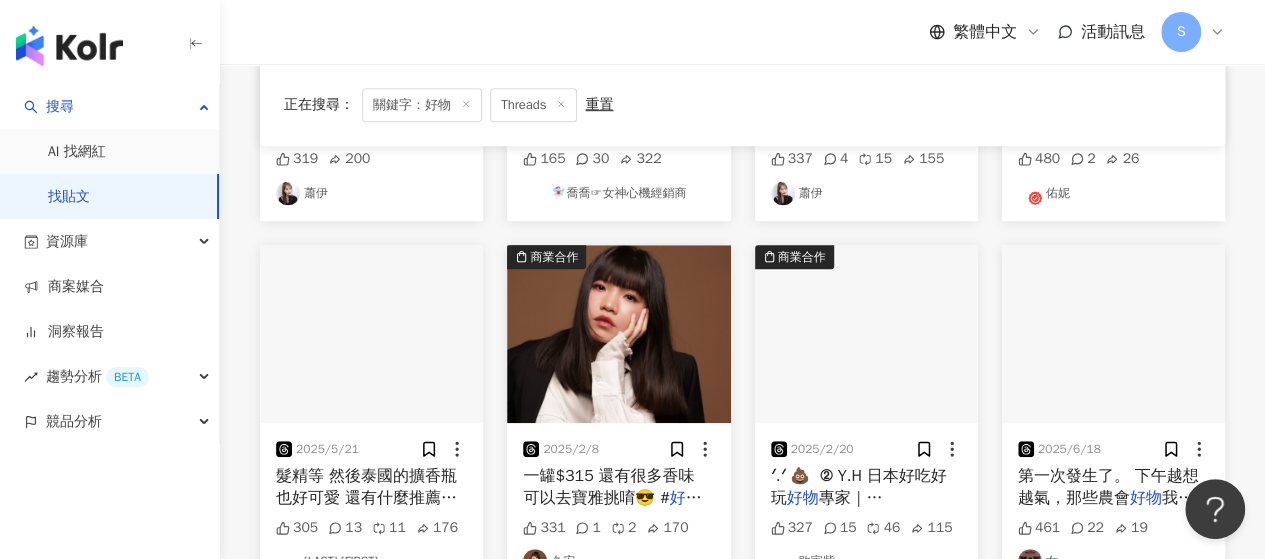 scroll, scrollTop: 15800, scrollLeft: 0, axis: vertical 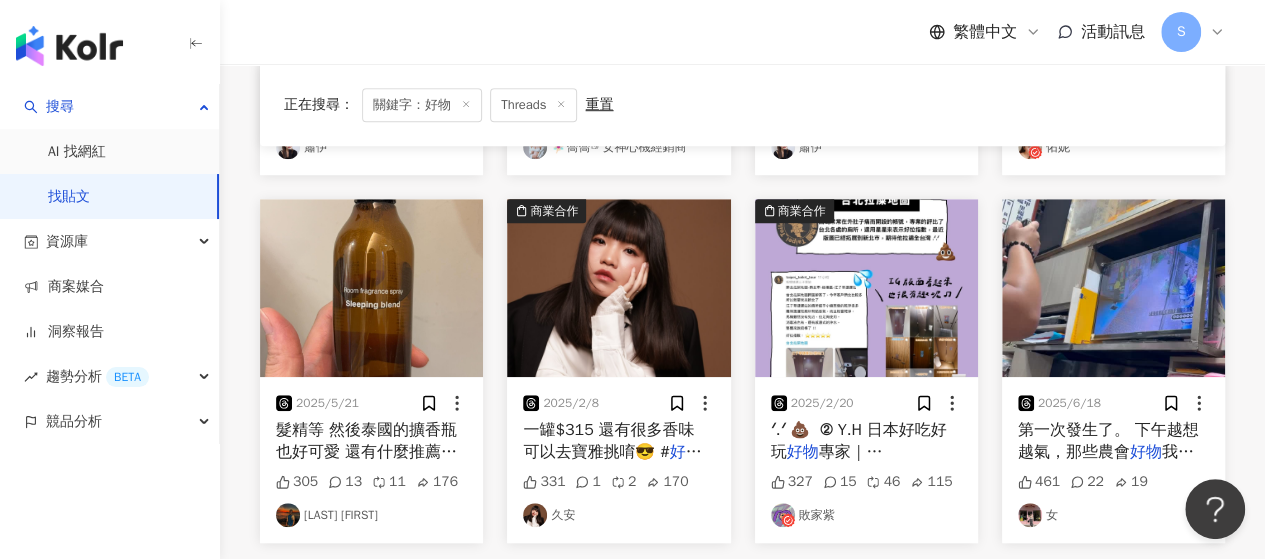 click on "看更多" at bounding box center (754, 605) 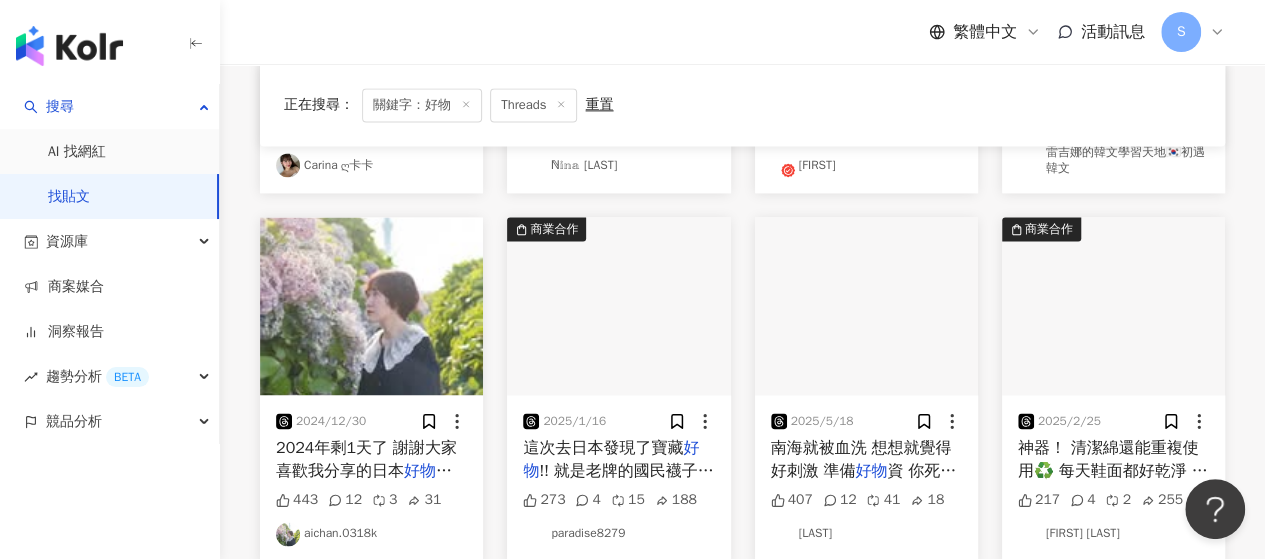 scroll, scrollTop: 16500, scrollLeft: 0, axis: vertical 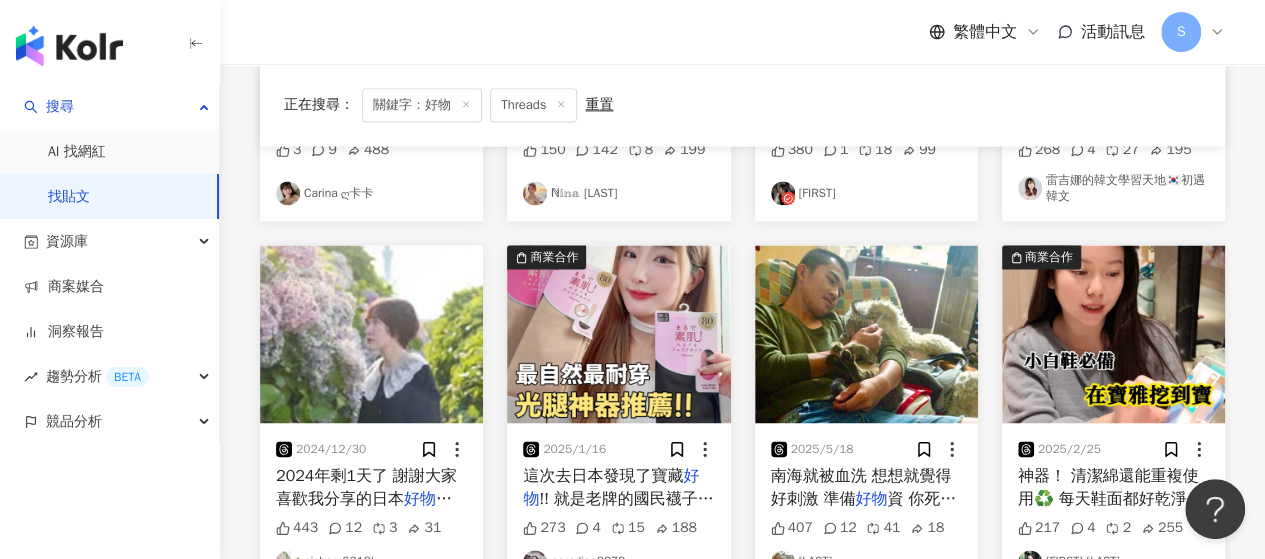 click on "aichan.0318k" at bounding box center [371, 562] 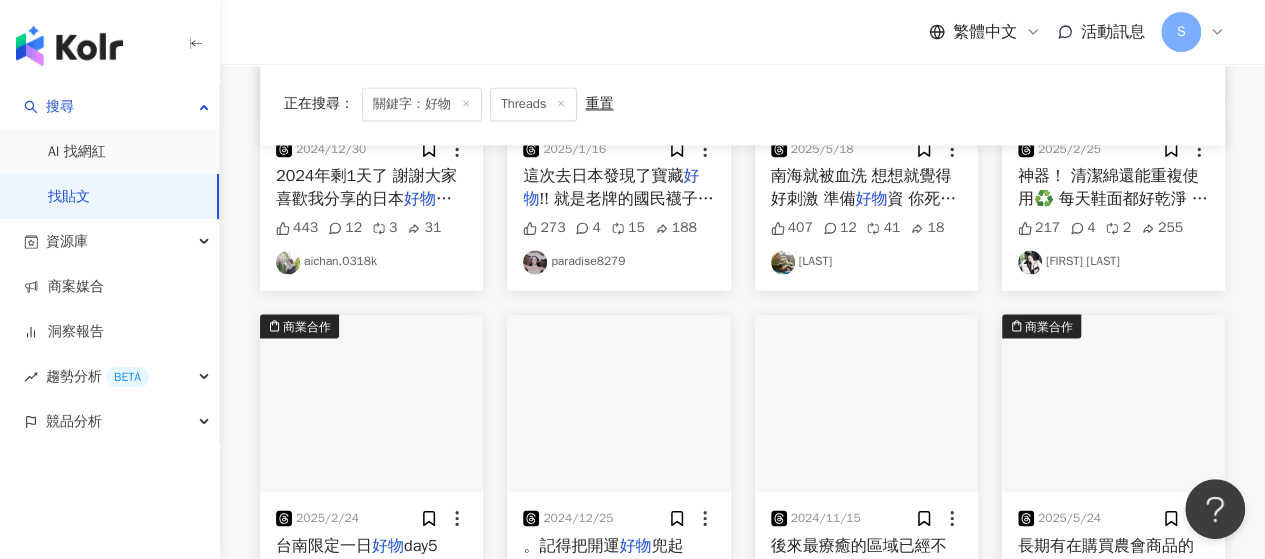 scroll, scrollTop: 16900, scrollLeft: 0, axis: vertical 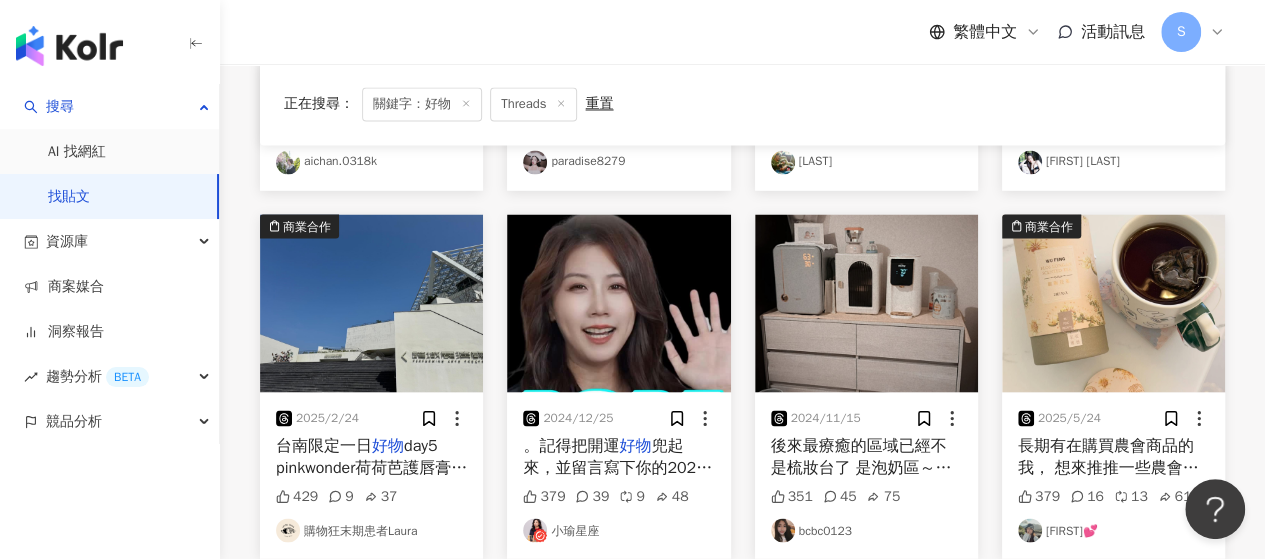 click on "看更多" at bounding box center (754, 619) 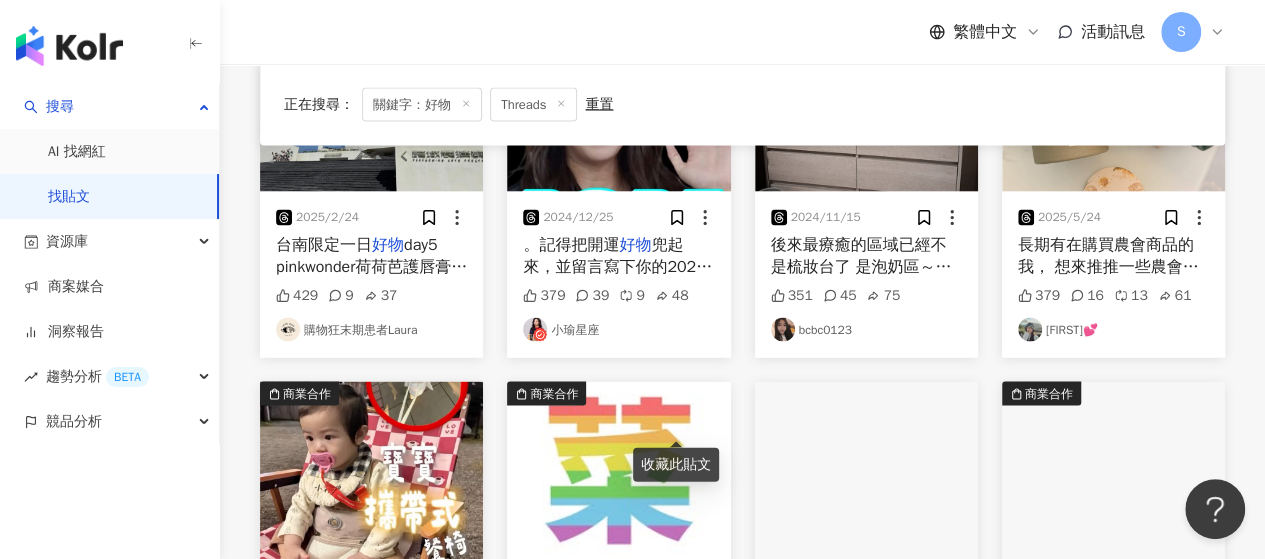 scroll, scrollTop: 17300, scrollLeft: 0, axis: vertical 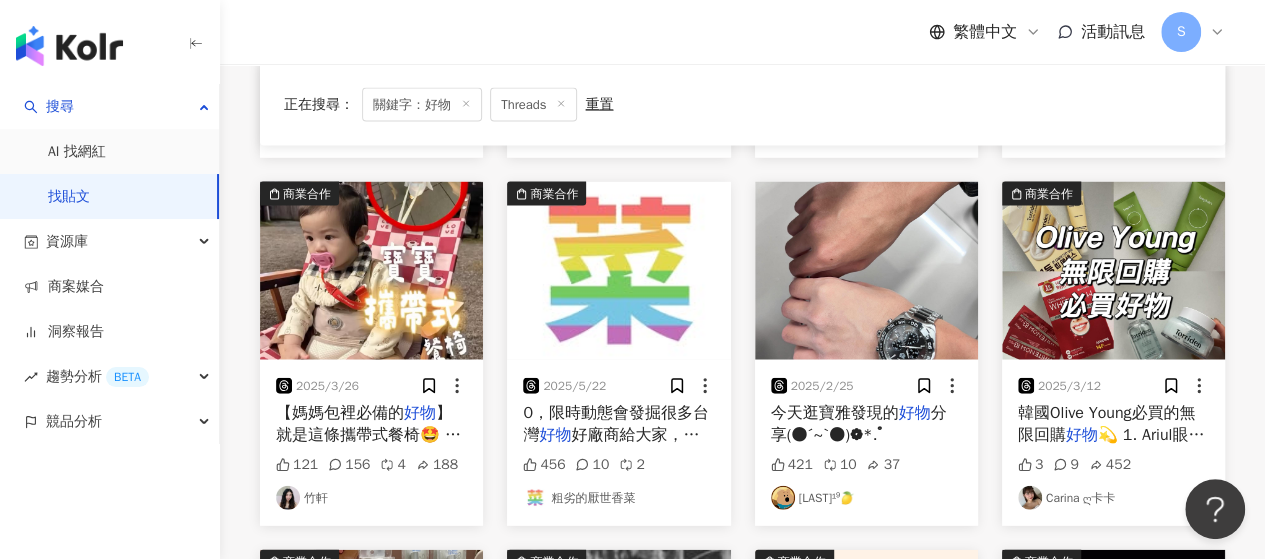 click at bounding box center (783, 498) 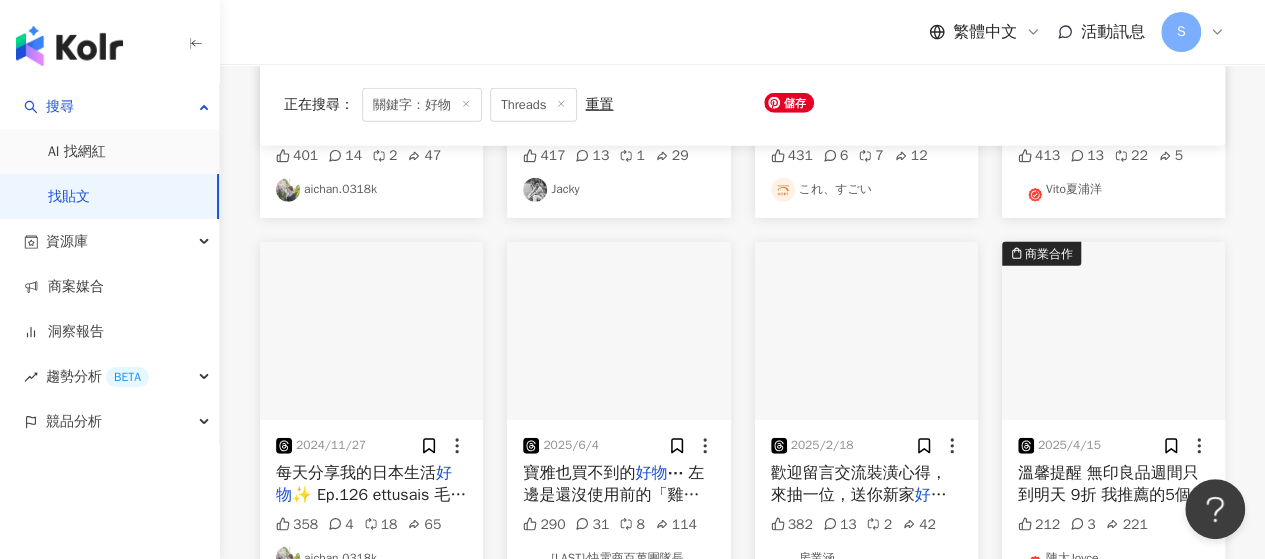 scroll, scrollTop: 18000, scrollLeft: 0, axis: vertical 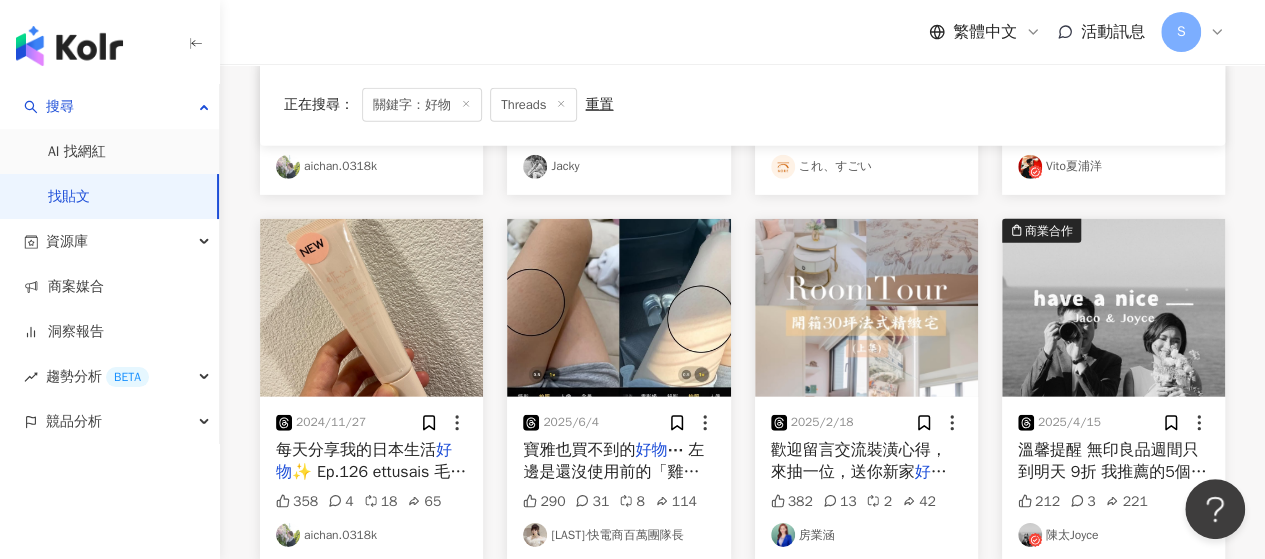 click on "看更多" at bounding box center [743, 623] 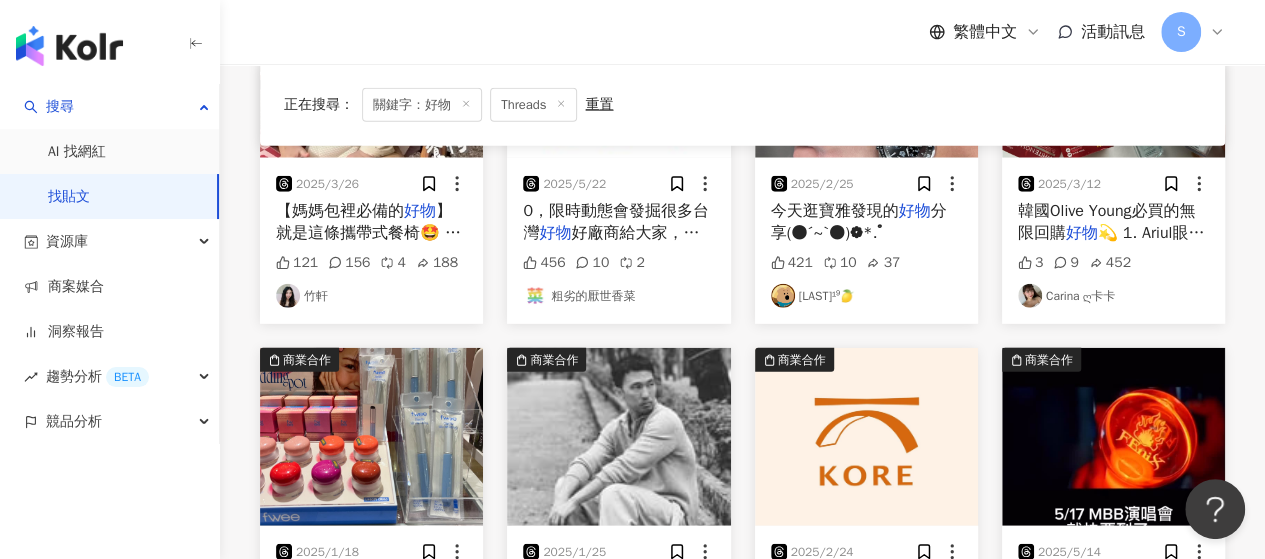 scroll, scrollTop: 17102, scrollLeft: 0, axis: vertical 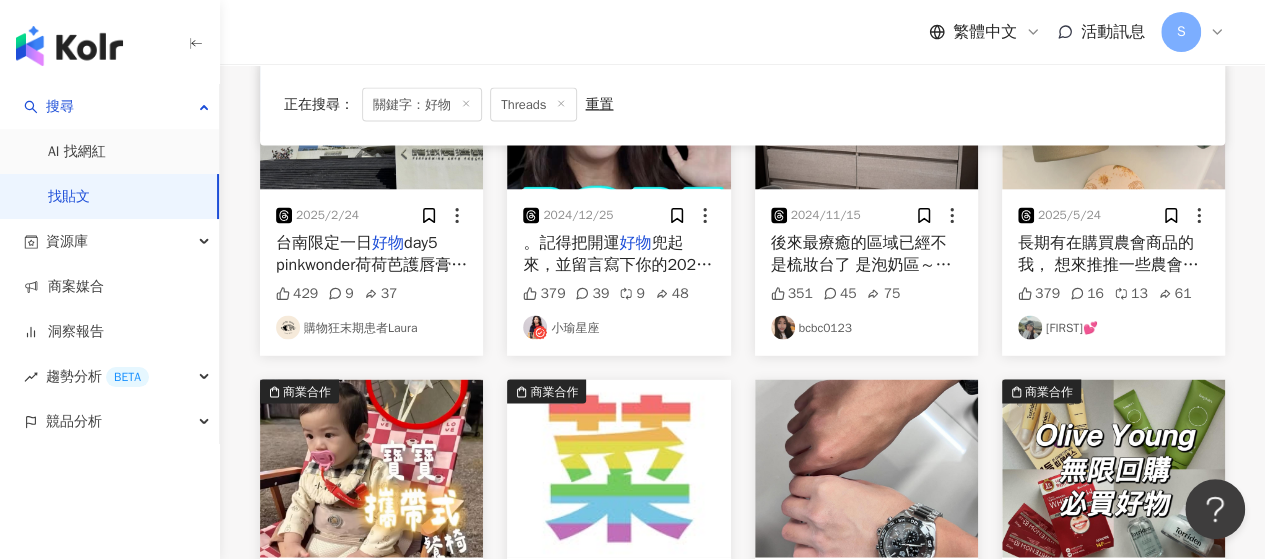 click 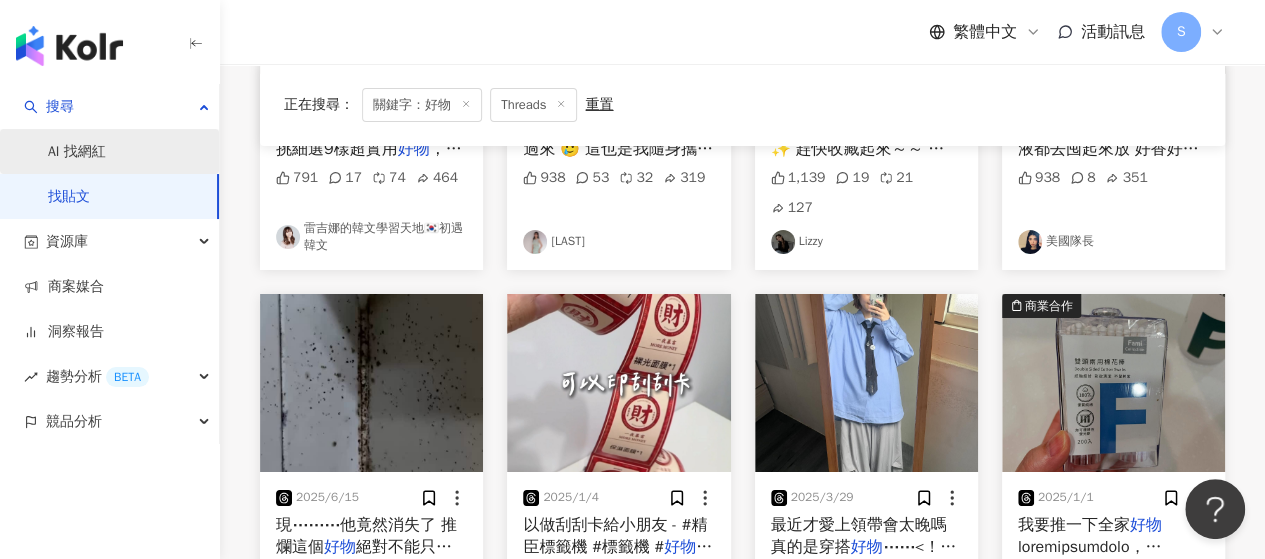 click on "AI 找網紅" at bounding box center [77, 152] 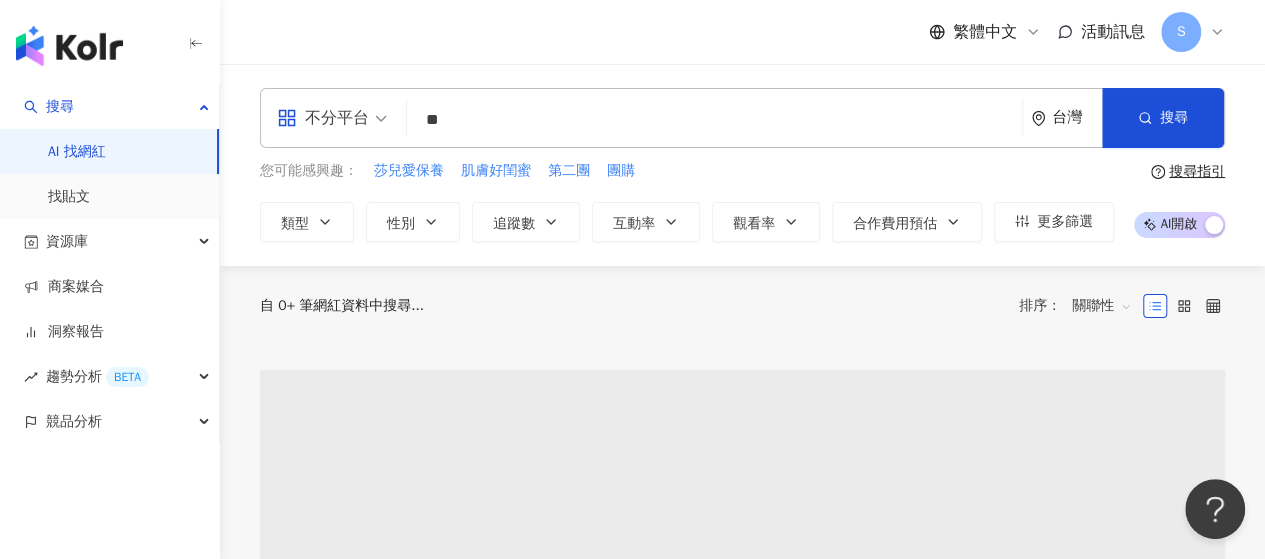 type on "*" 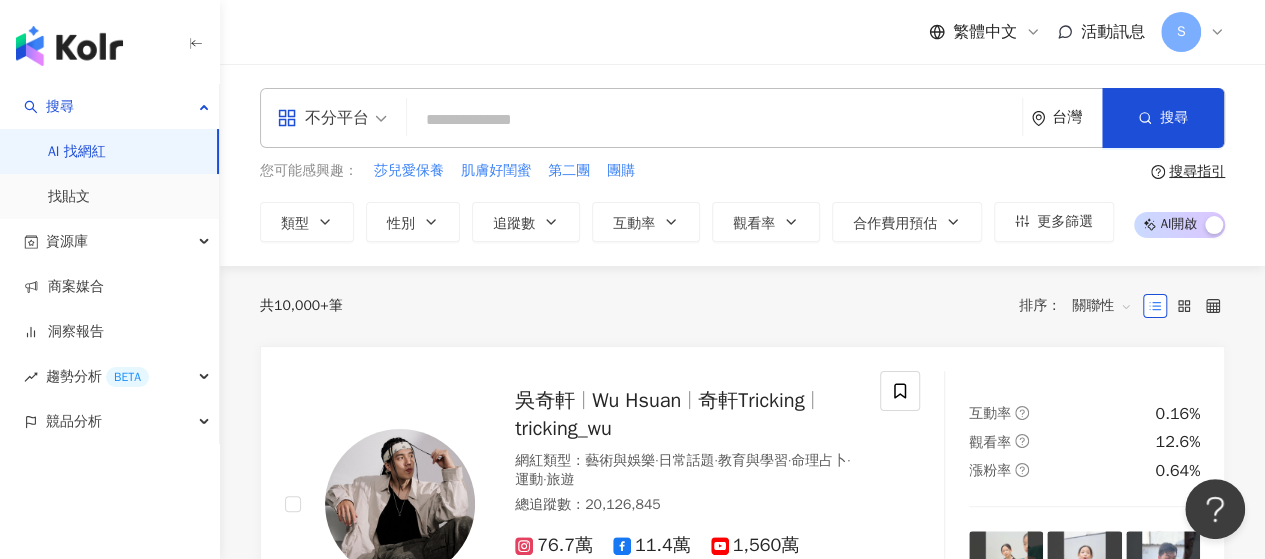 type on "*" 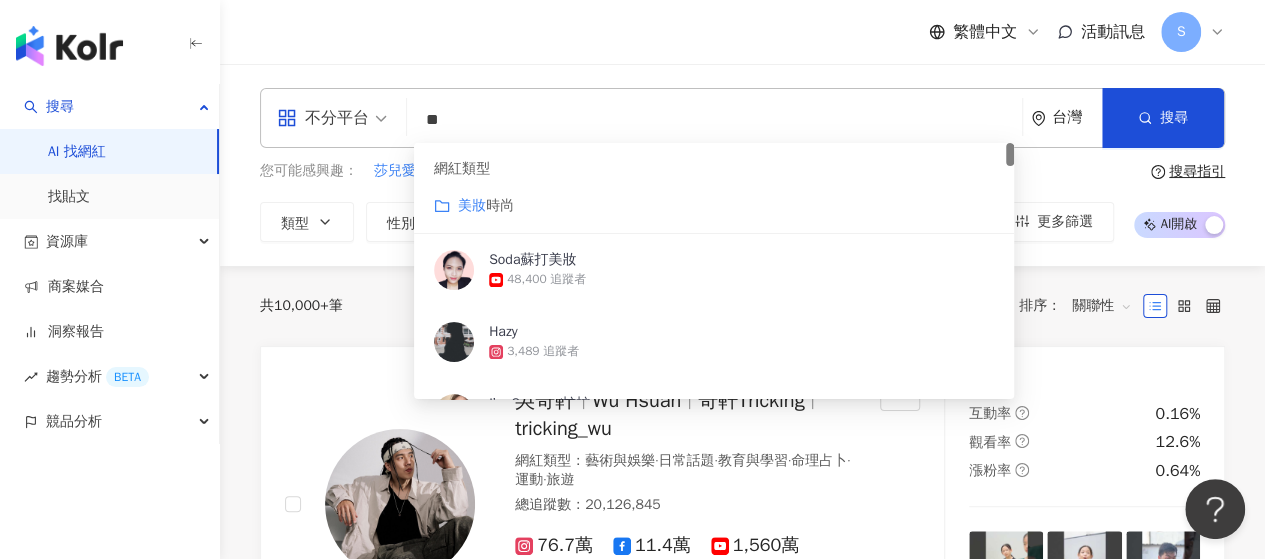 click on "美妝 時尚" at bounding box center (714, 206) 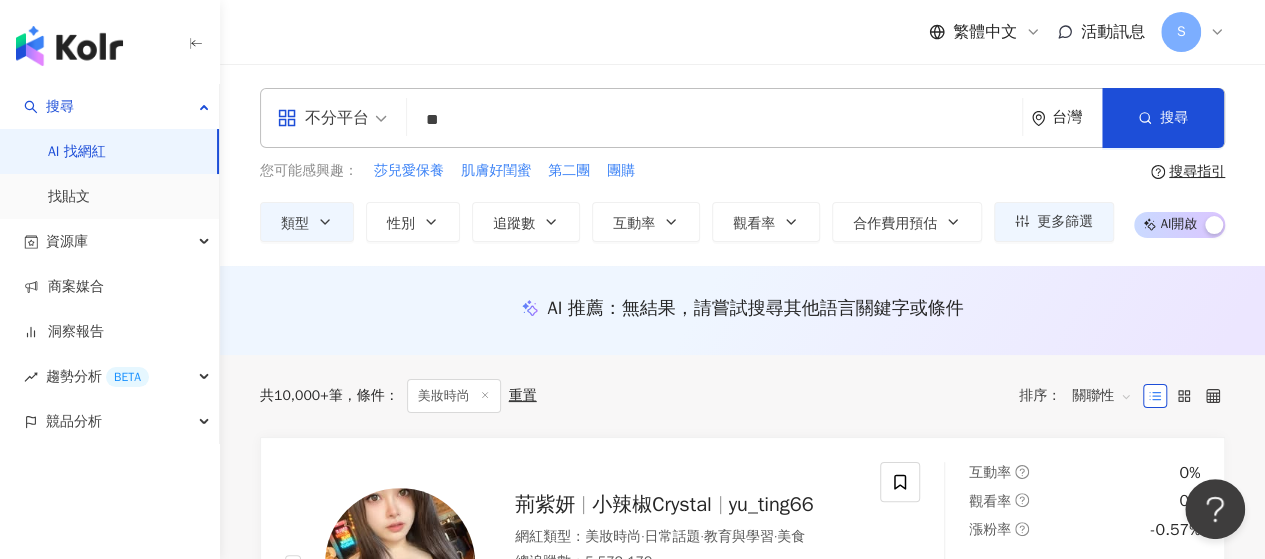 scroll, scrollTop: 100, scrollLeft: 0, axis: vertical 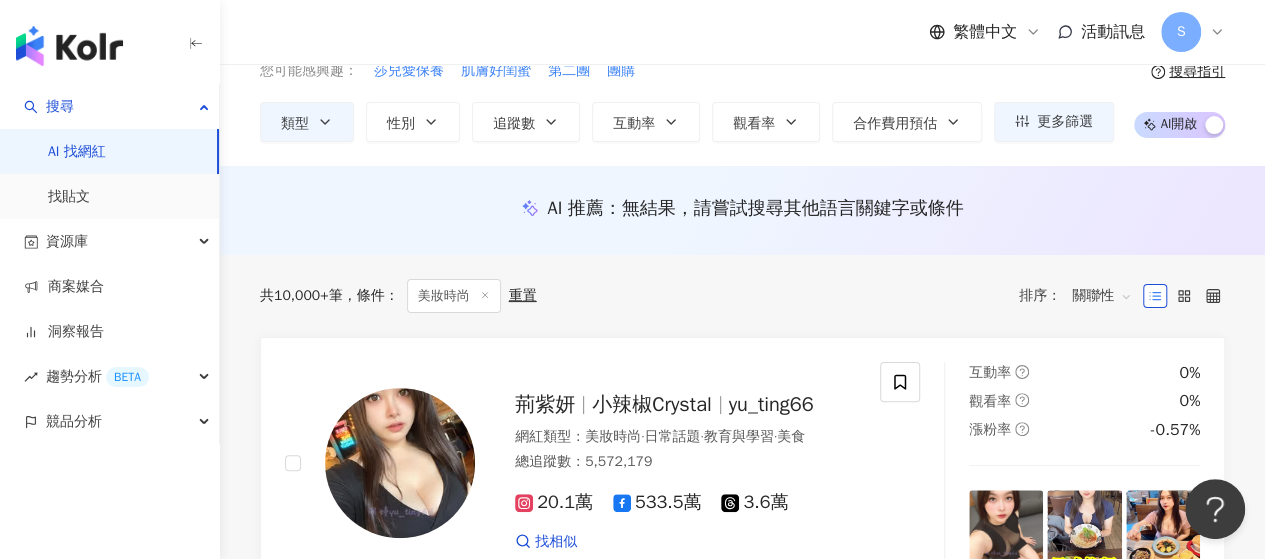 click on "關聯性" at bounding box center [1102, 296] 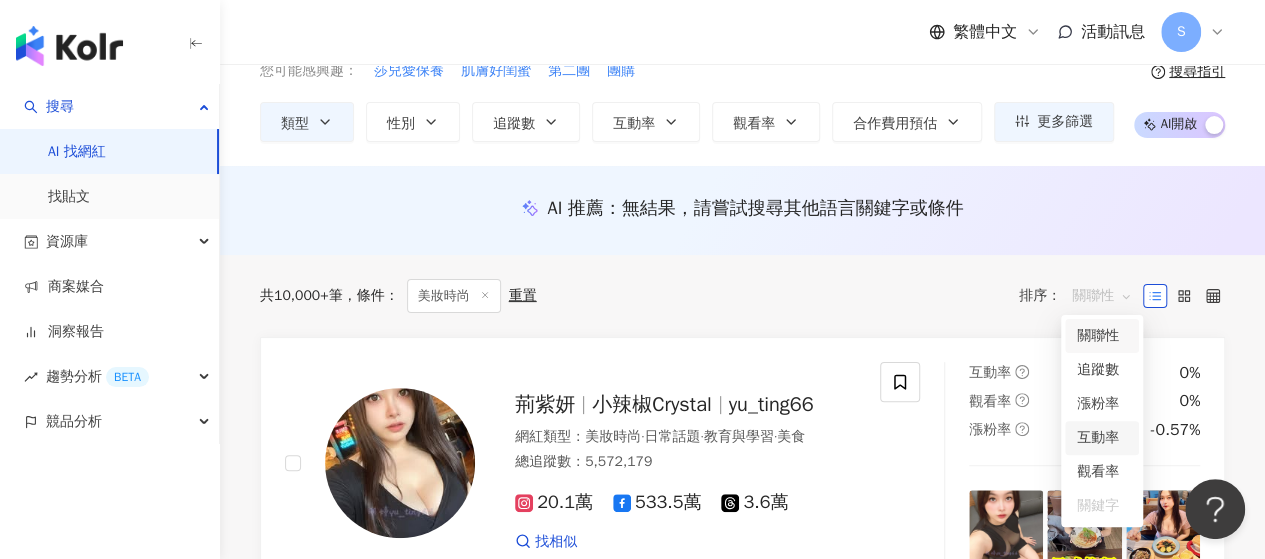 click on "互動率" at bounding box center (1102, 438) 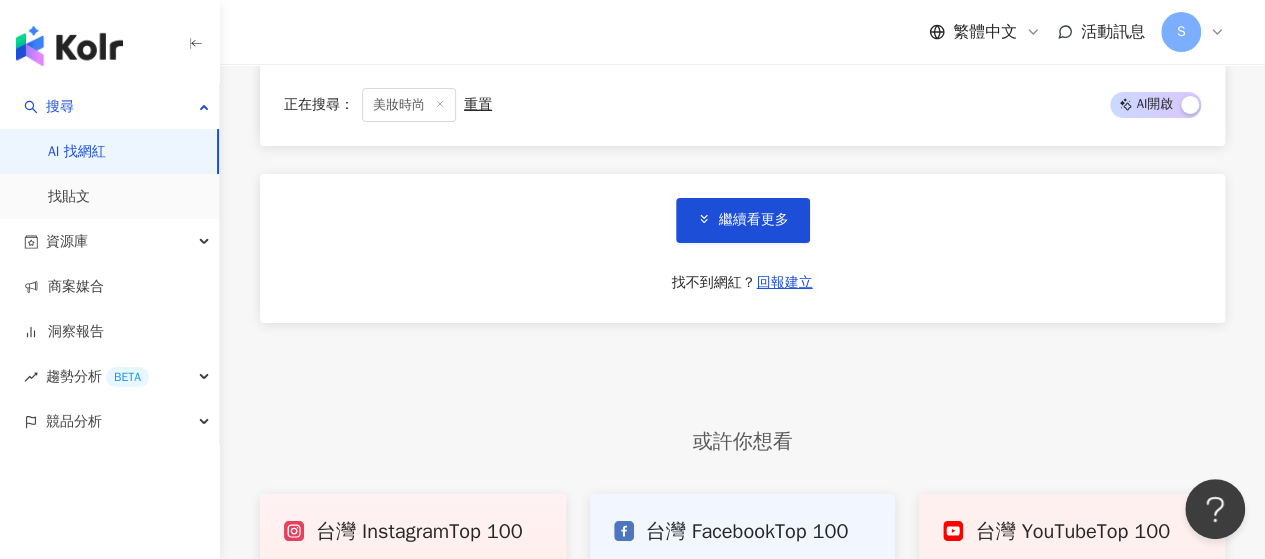 scroll, scrollTop: 3400, scrollLeft: 0, axis: vertical 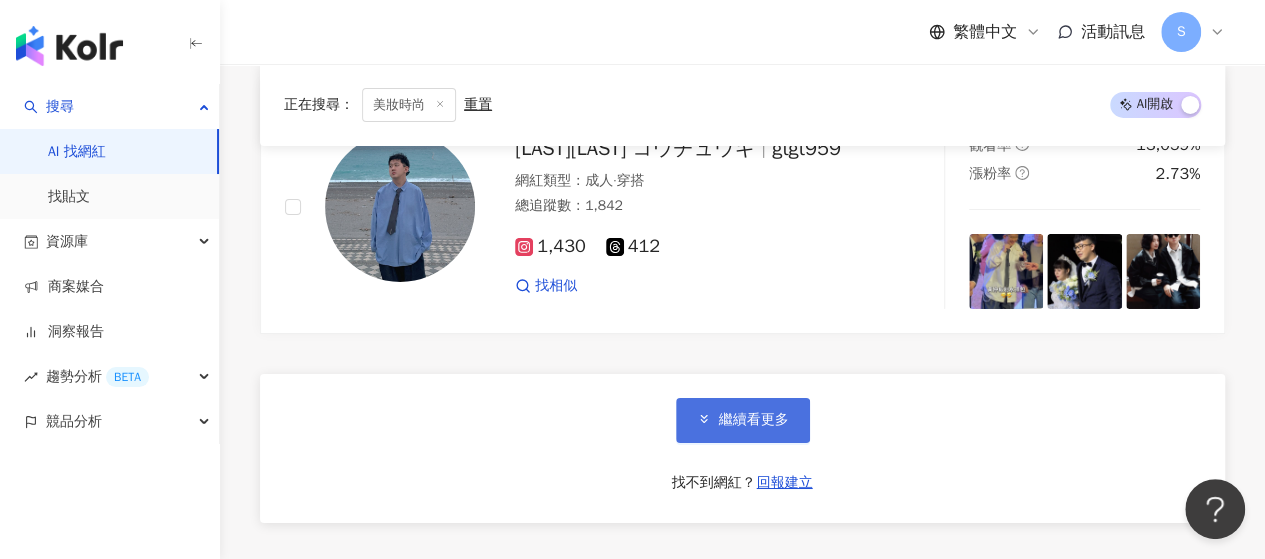 click on "繼續看更多" at bounding box center (743, 420) 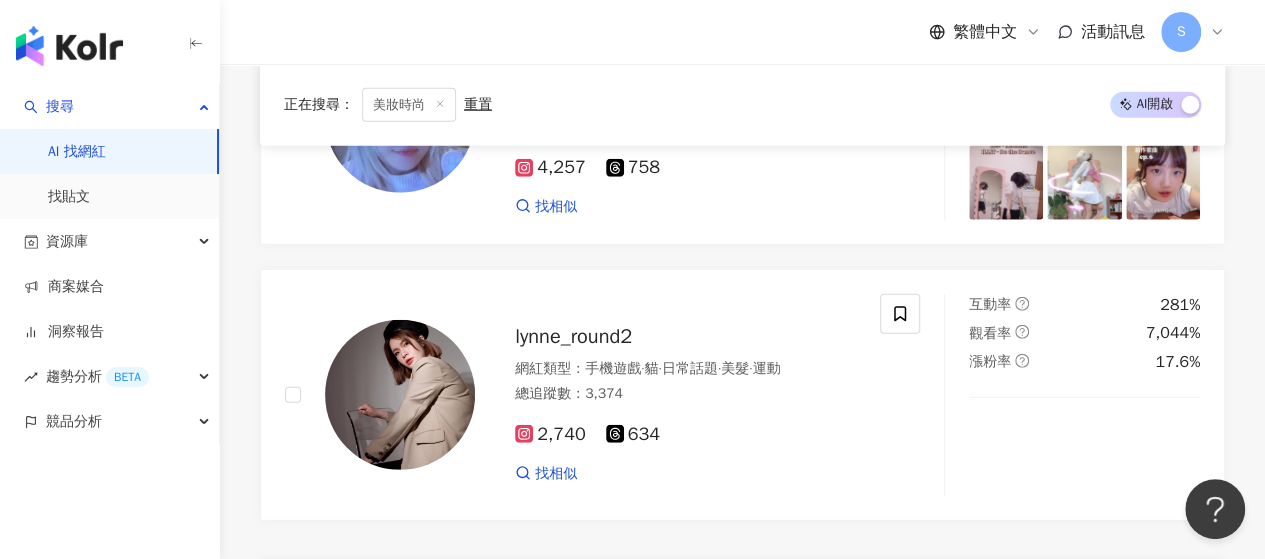 scroll, scrollTop: 6600, scrollLeft: 0, axis: vertical 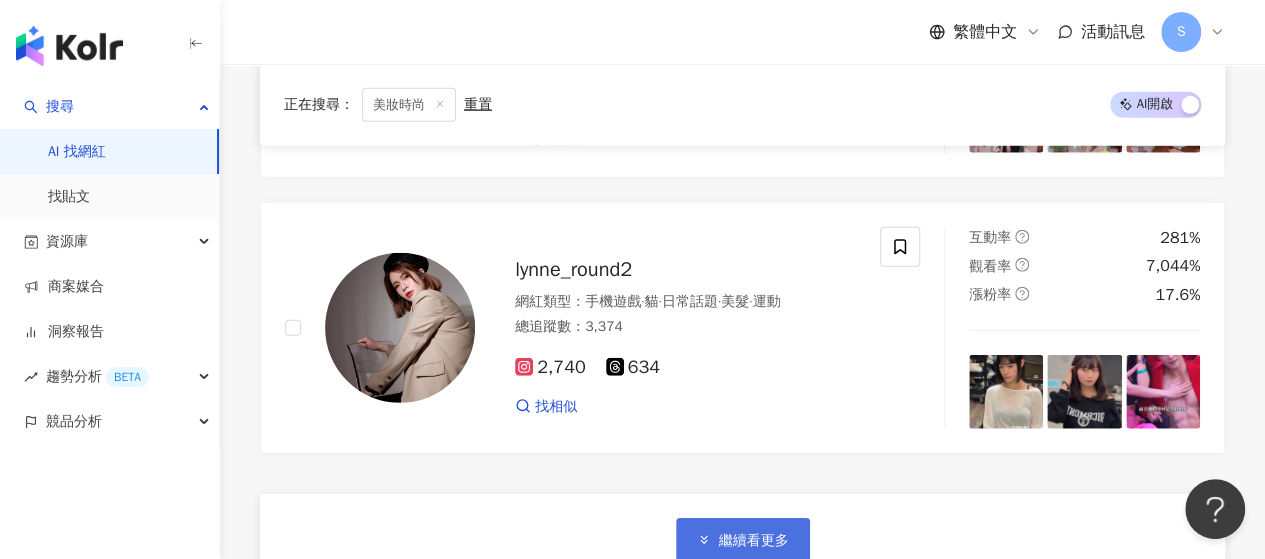 click on "繼續看更多" at bounding box center (743, 540) 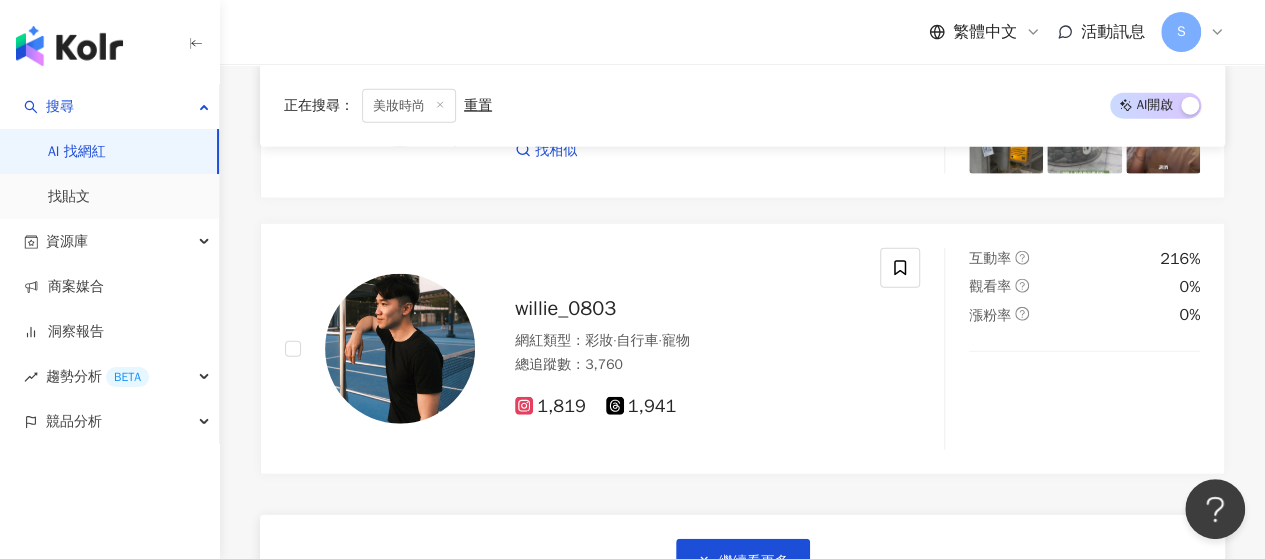 scroll, scrollTop: 10000, scrollLeft: 0, axis: vertical 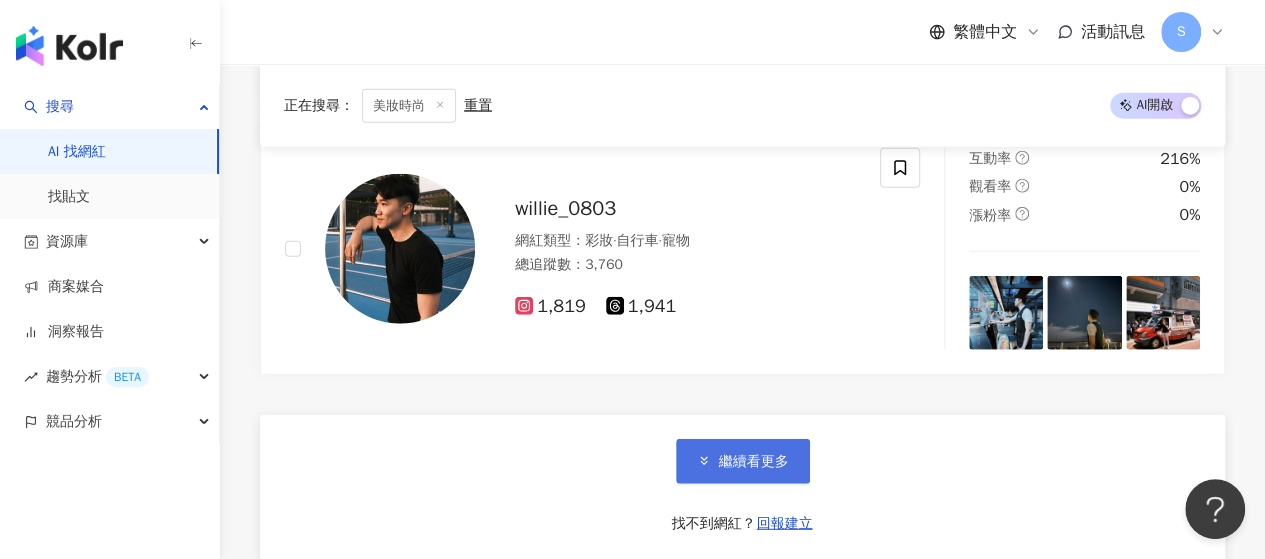 click on "繼續看更多" at bounding box center (743, 461) 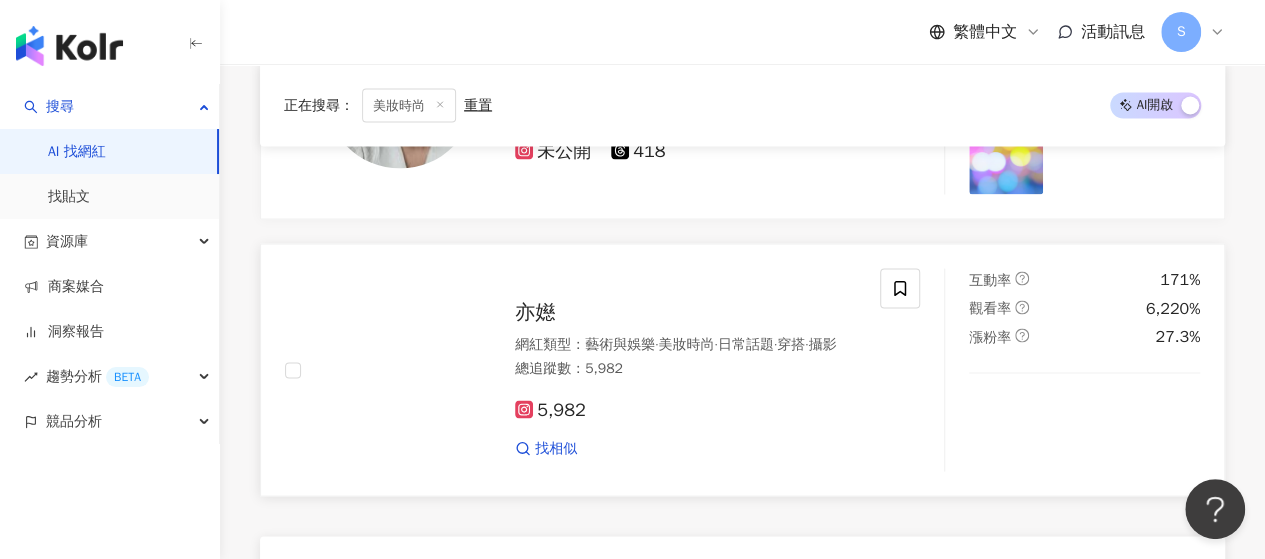 scroll, scrollTop: 13300, scrollLeft: 0, axis: vertical 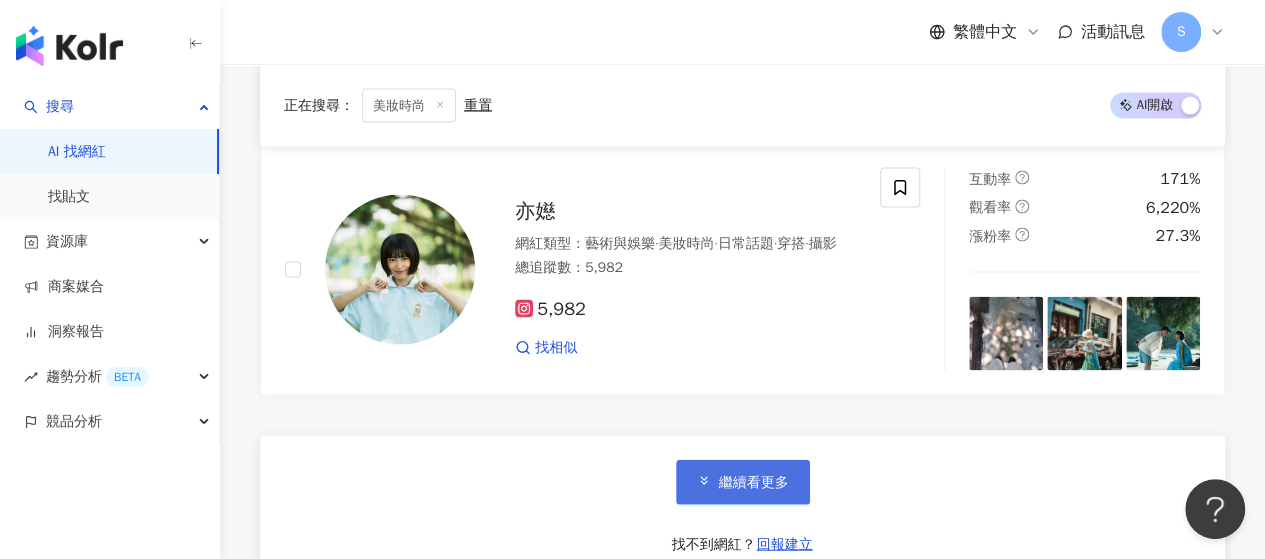 click on "繼續看更多" at bounding box center [754, 483] 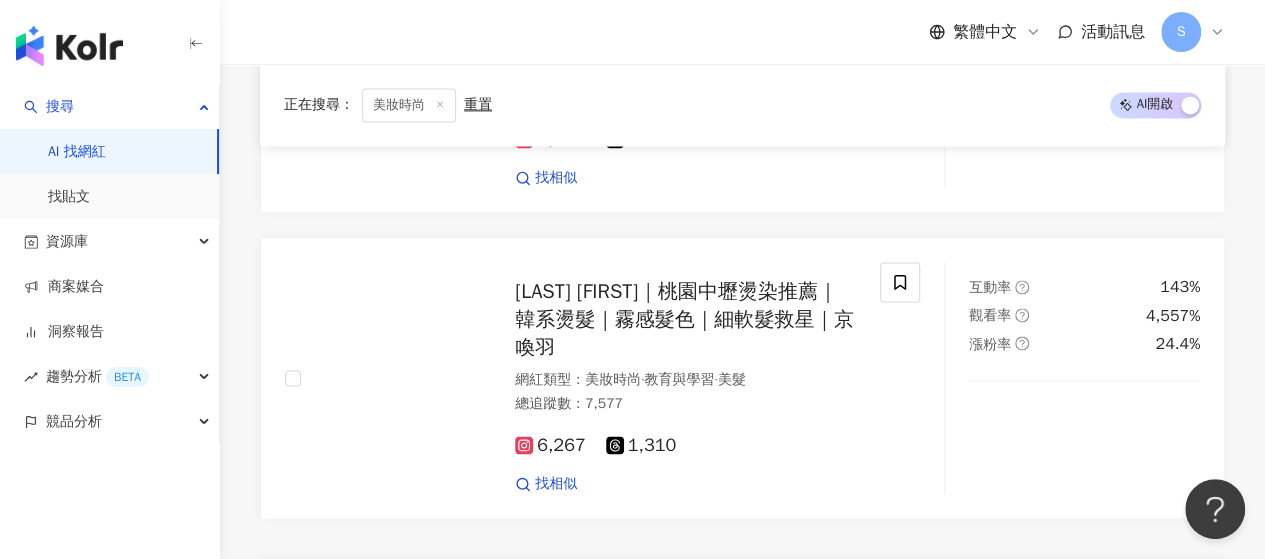 scroll, scrollTop: 16600, scrollLeft: 0, axis: vertical 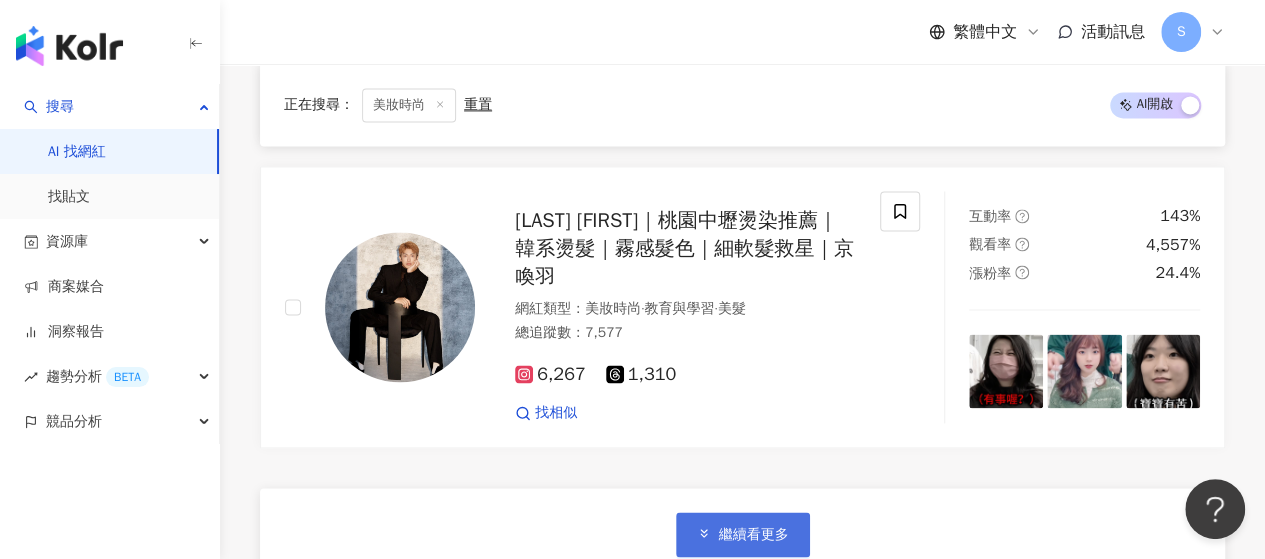 click on "繼續看更多" at bounding box center [743, 534] 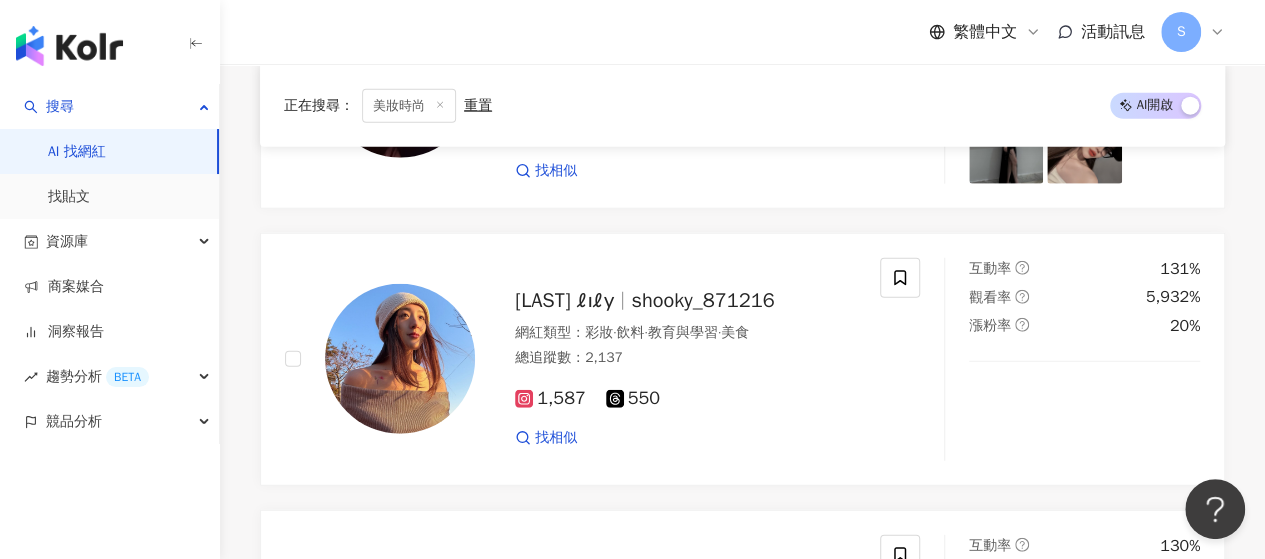scroll, scrollTop: 17600, scrollLeft: 0, axis: vertical 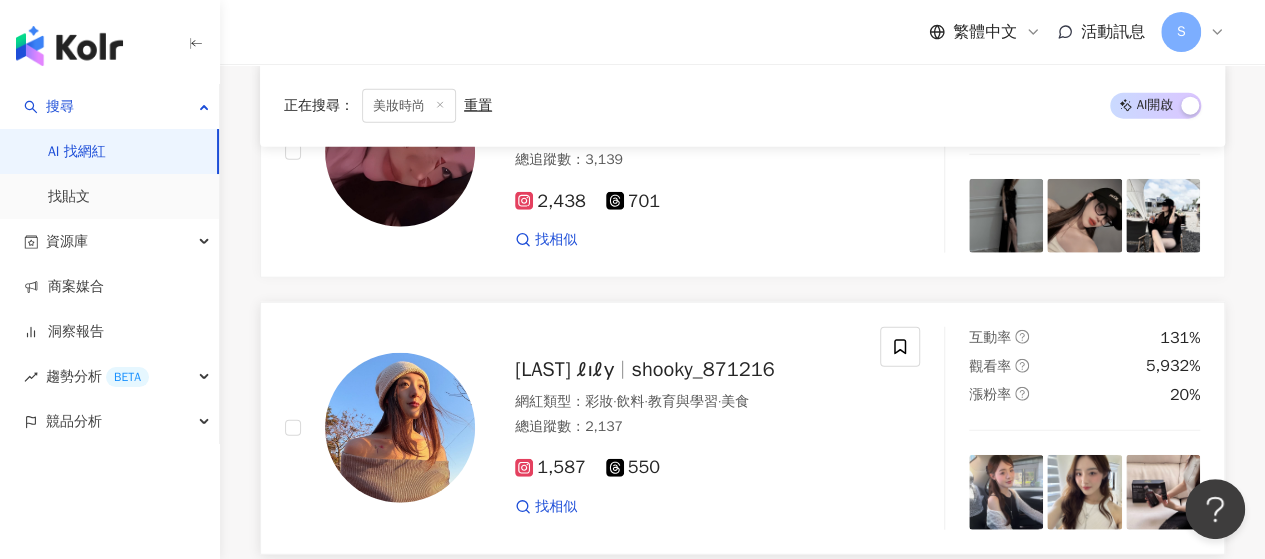 click on "shooky_871216" at bounding box center [702, 369] 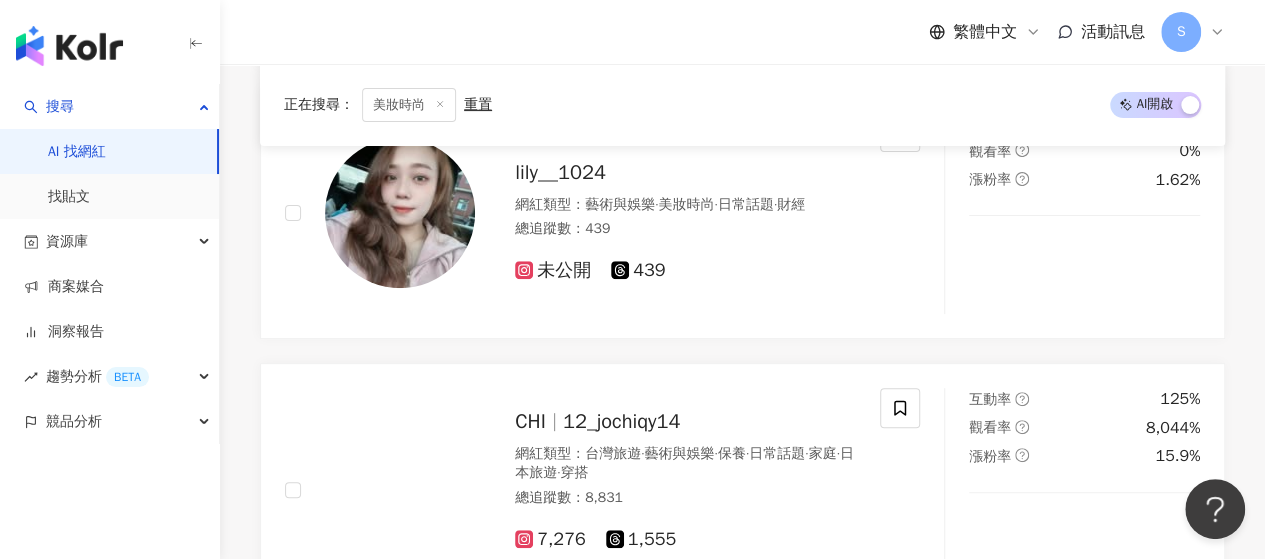 scroll, scrollTop: 19200, scrollLeft: 0, axis: vertical 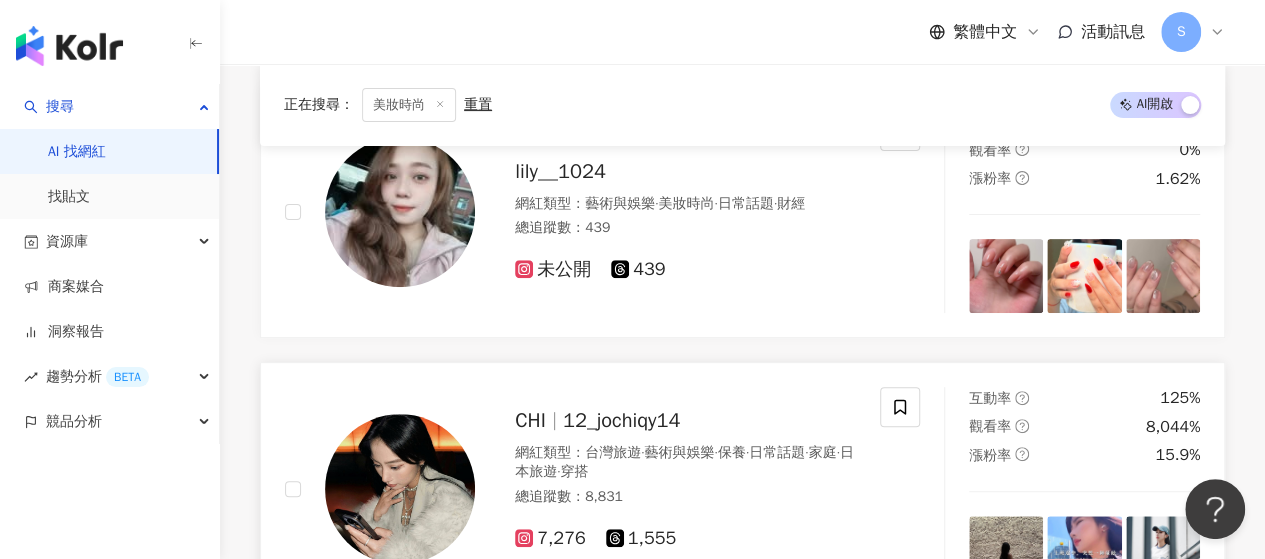 click on "12_jochiqy14" at bounding box center [621, 420] 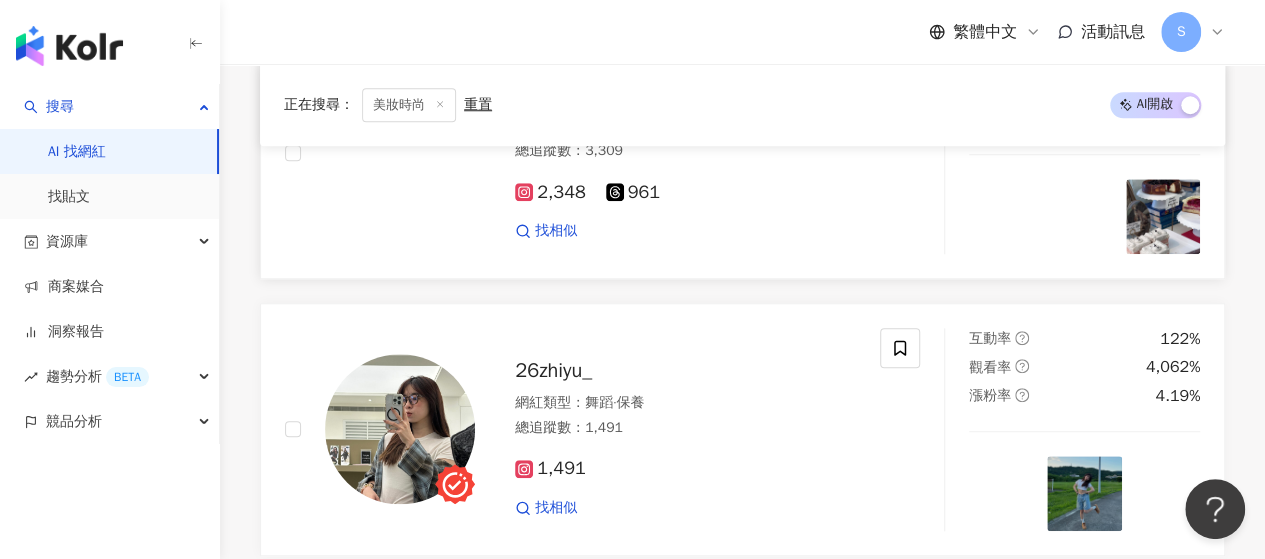 scroll, scrollTop: 19900, scrollLeft: 0, axis: vertical 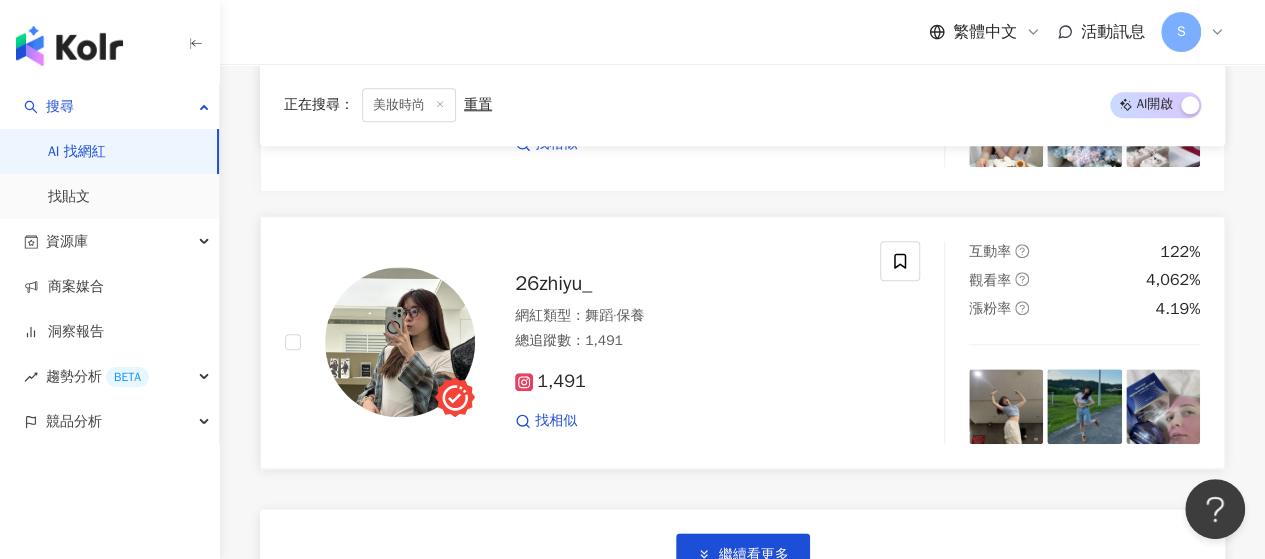 click on "26zhiyu_" at bounding box center [553, 283] 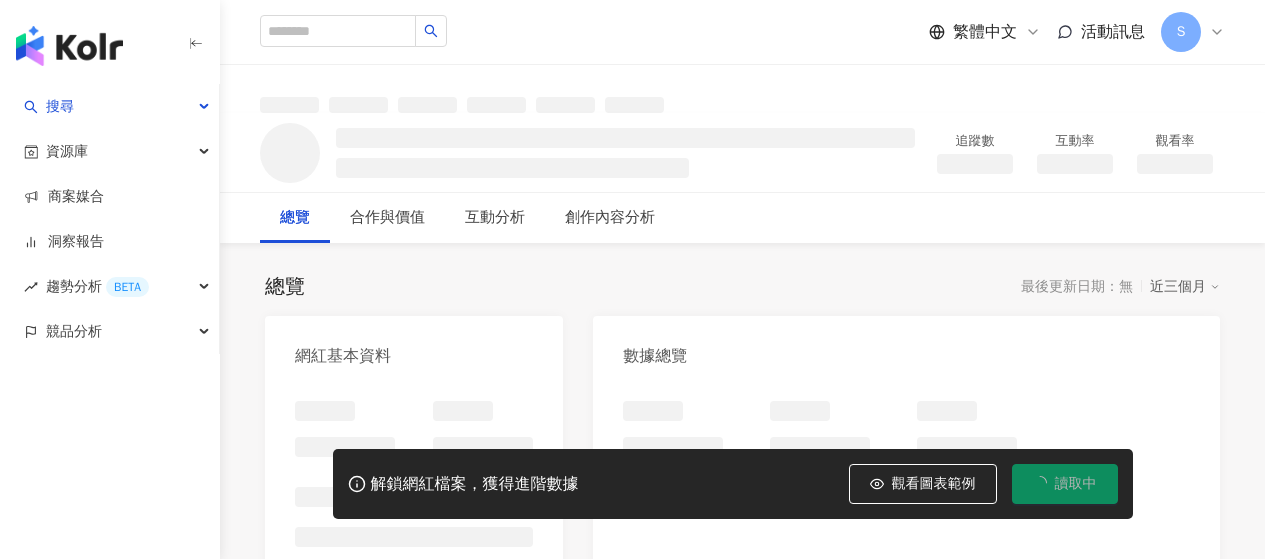 scroll, scrollTop: 0, scrollLeft: 0, axis: both 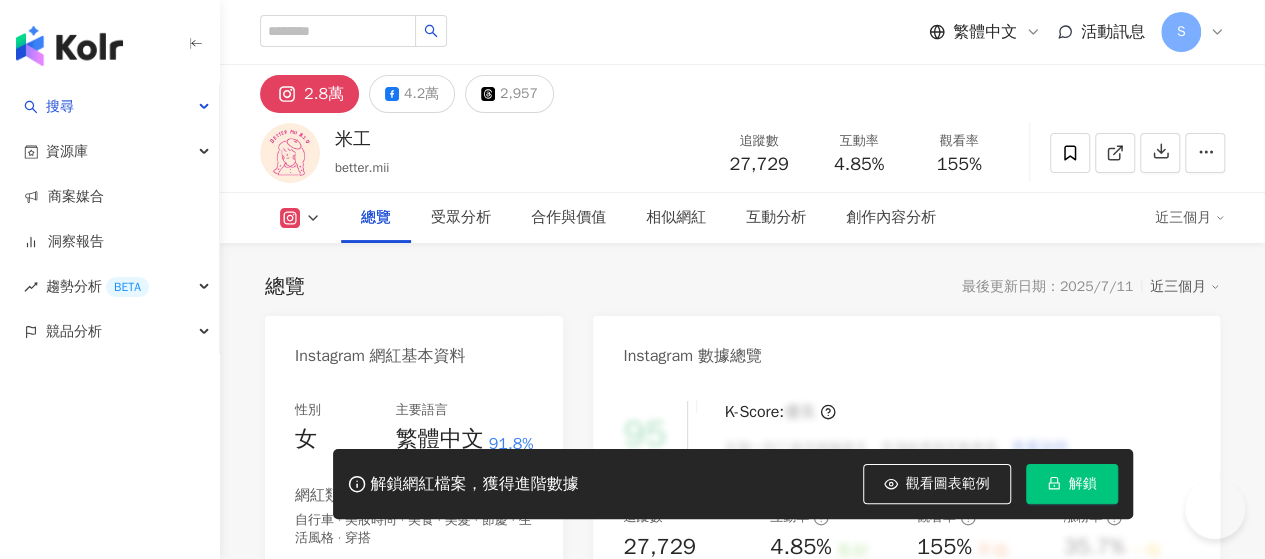 click on "看更多" at bounding box center [513, 809] 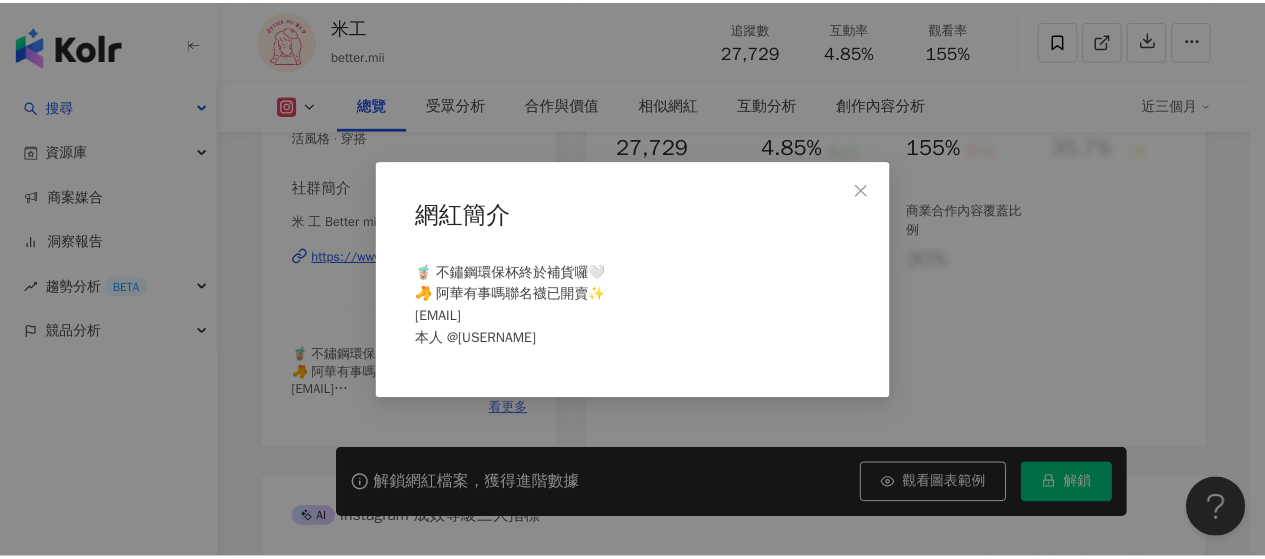 scroll, scrollTop: 0, scrollLeft: 0, axis: both 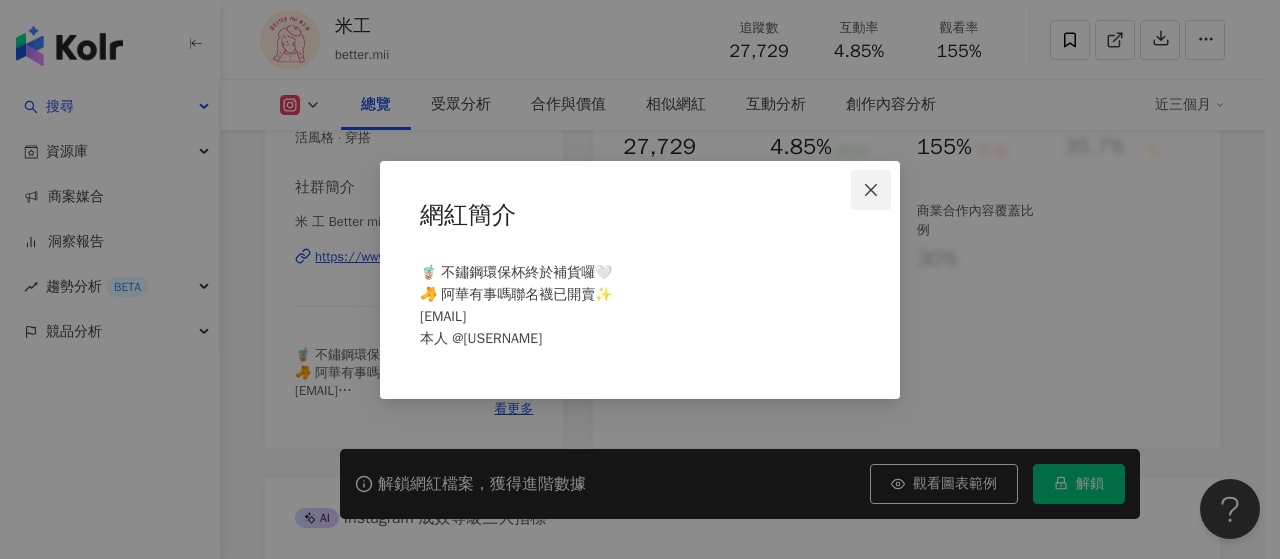 click 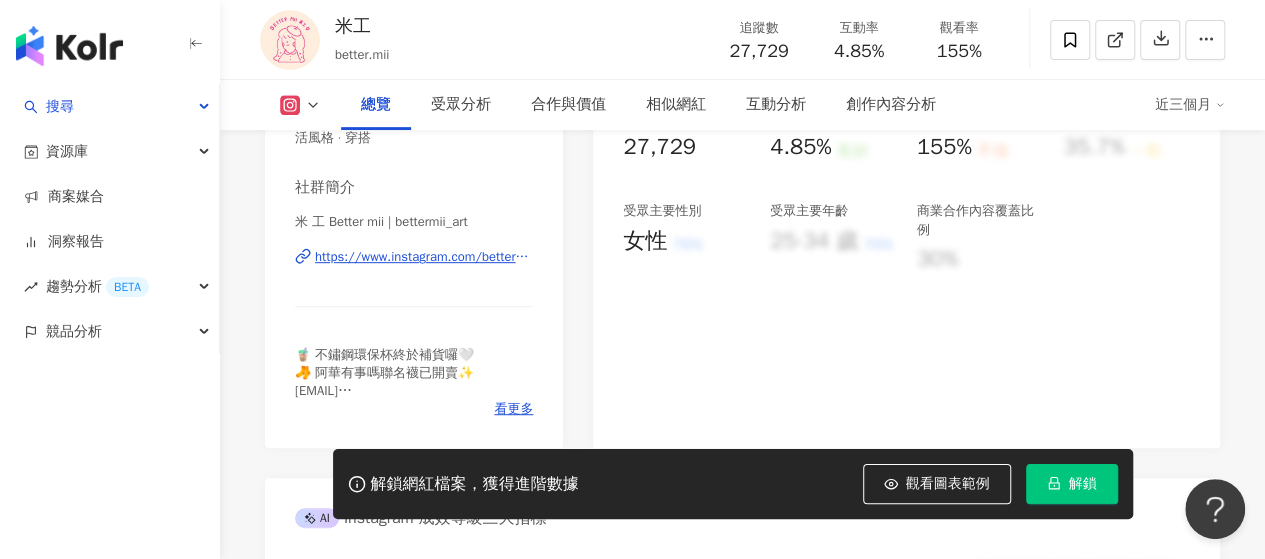 click on "https://www.instagram.com/bettermii_art/" at bounding box center [424, 257] 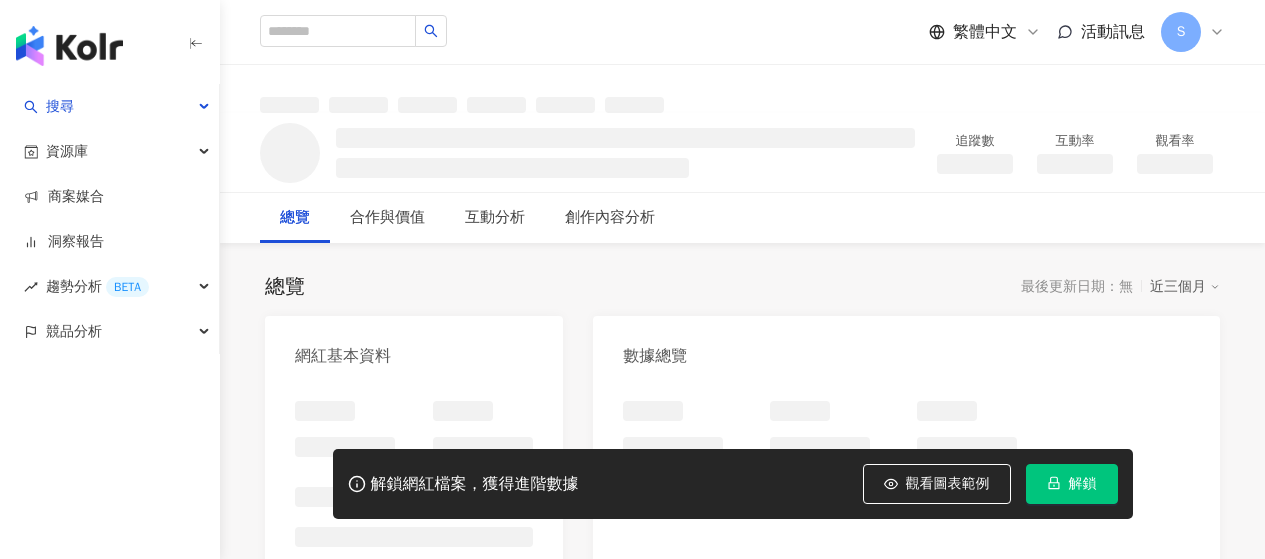 scroll, scrollTop: 0, scrollLeft: 0, axis: both 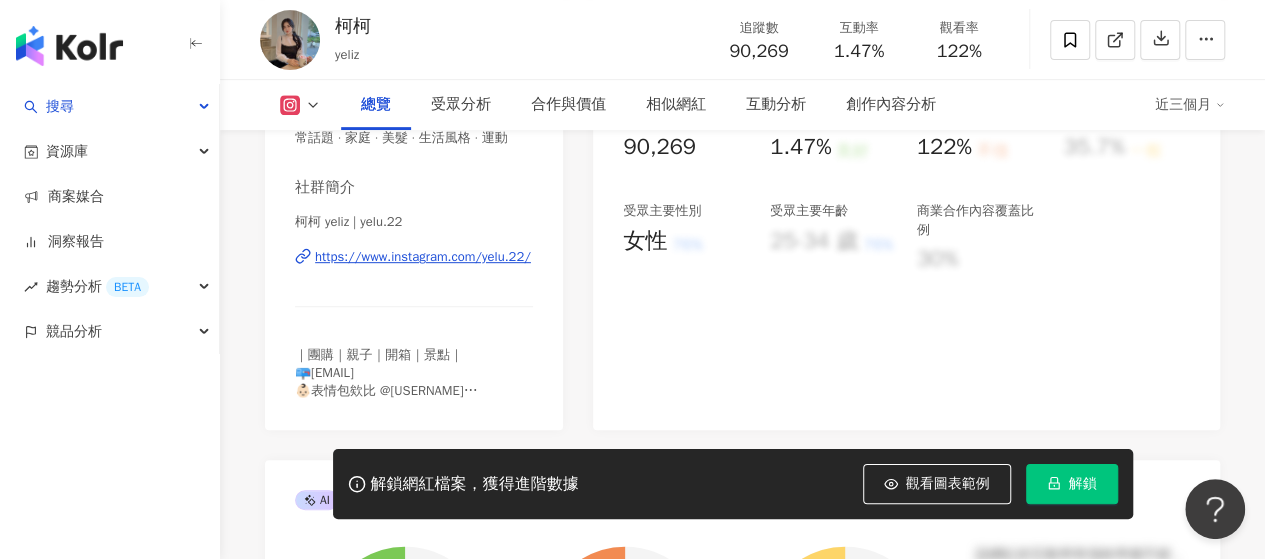 click on "https://www.instagram.com/yelu.22/" at bounding box center (423, 257) 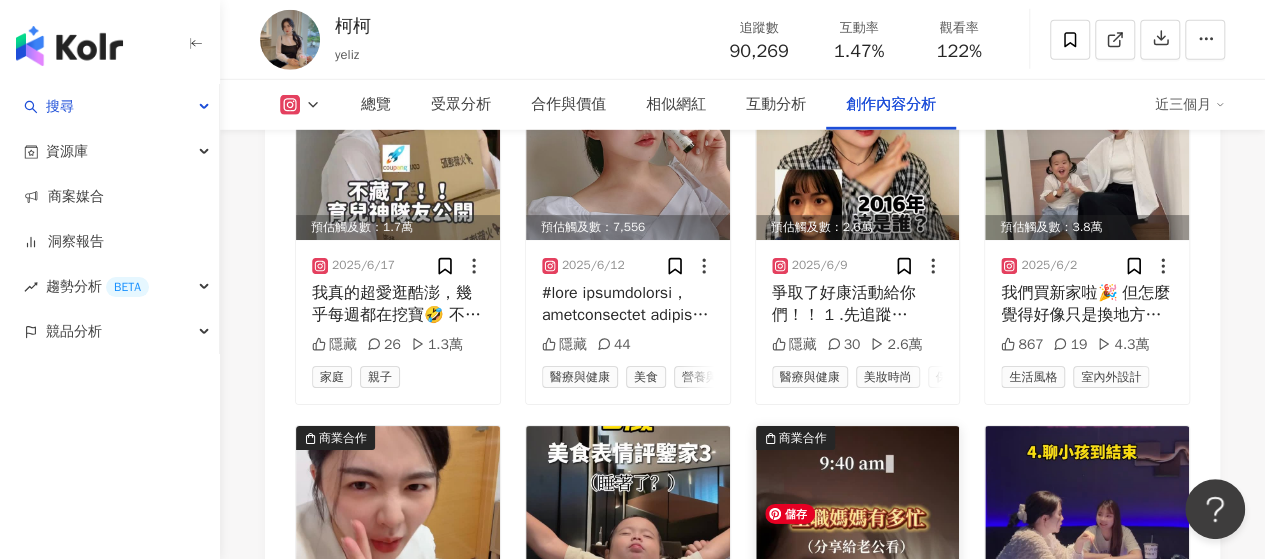 scroll, scrollTop: 6500, scrollLeft: 0, axis: vertical 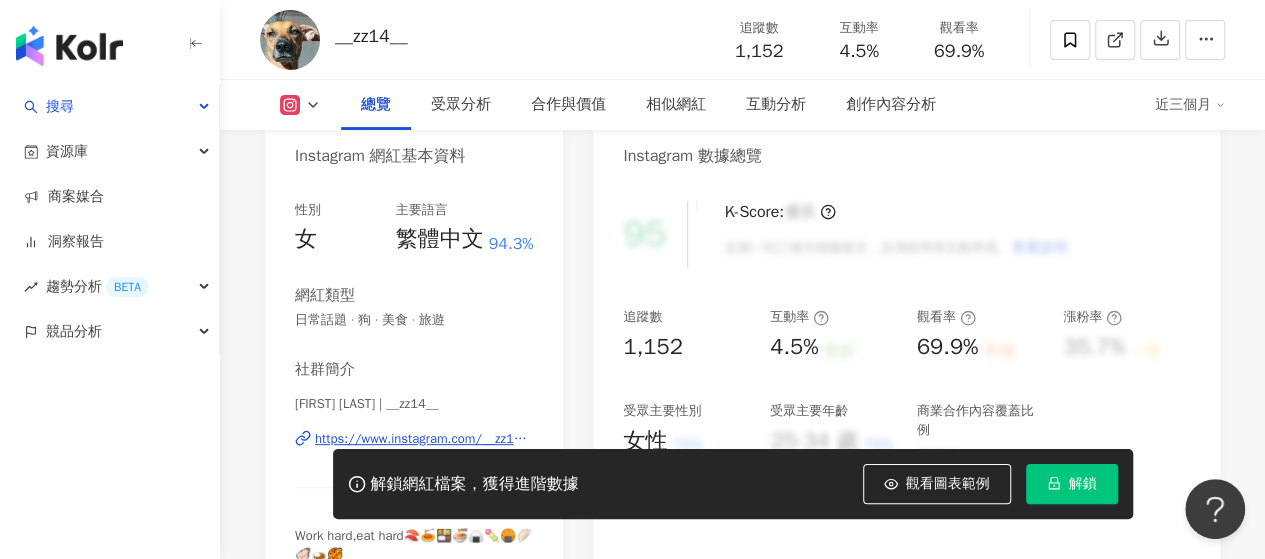 click on "龔正心 | __zz14__" at bounding box center (414, 405) 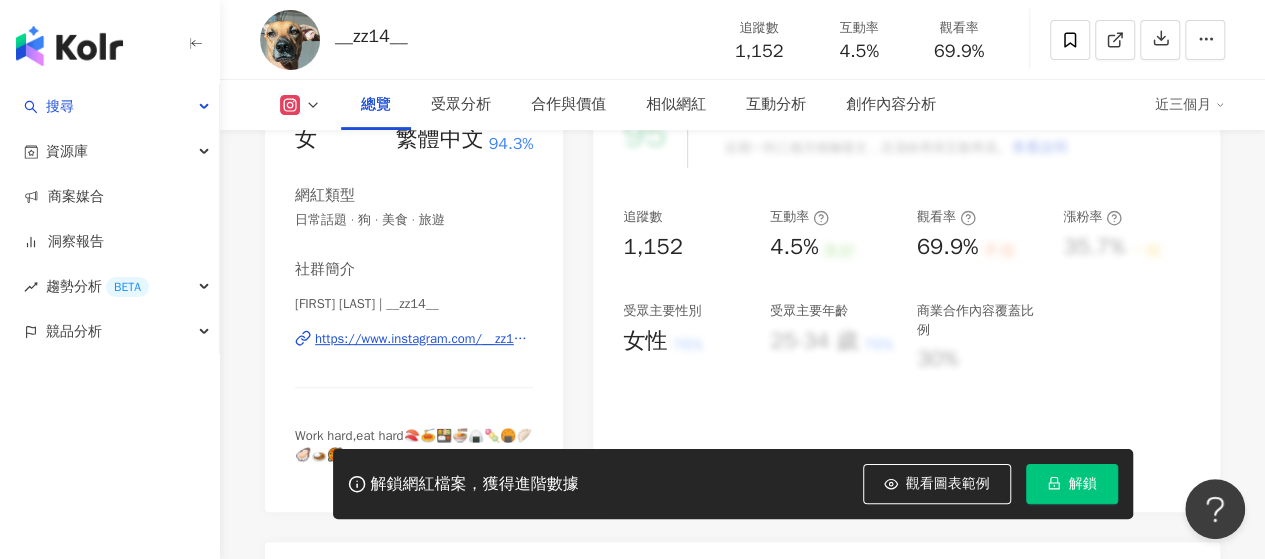 click on "https://www.instagram.com/__zz14__/" at bounding box center [424, 339] 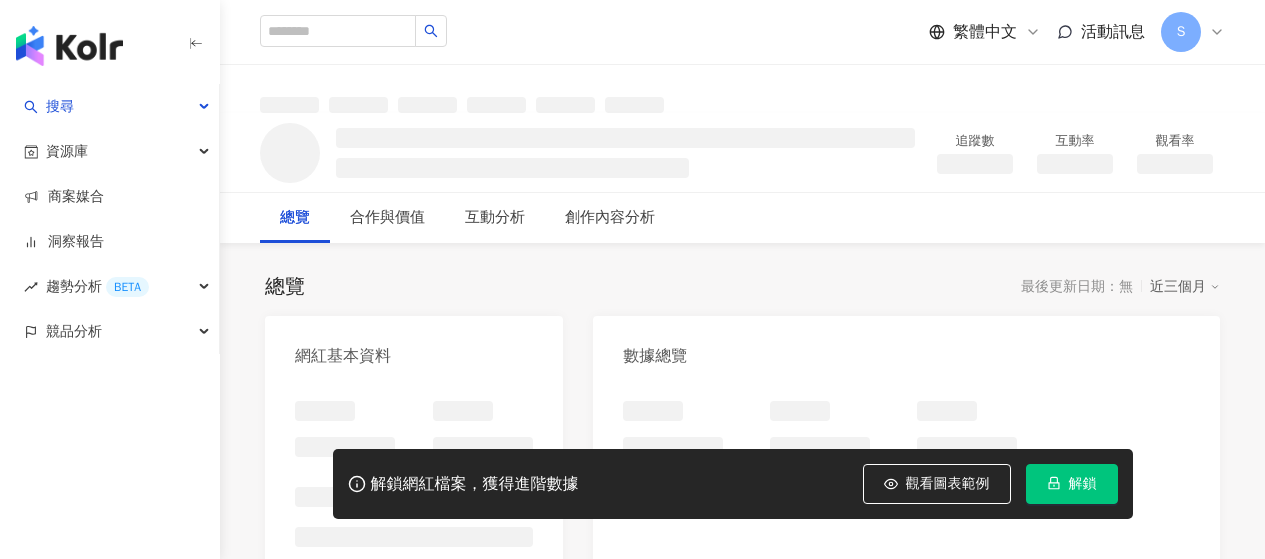scroll, scrollTop: 0, scrollLeft: 0, axis: both 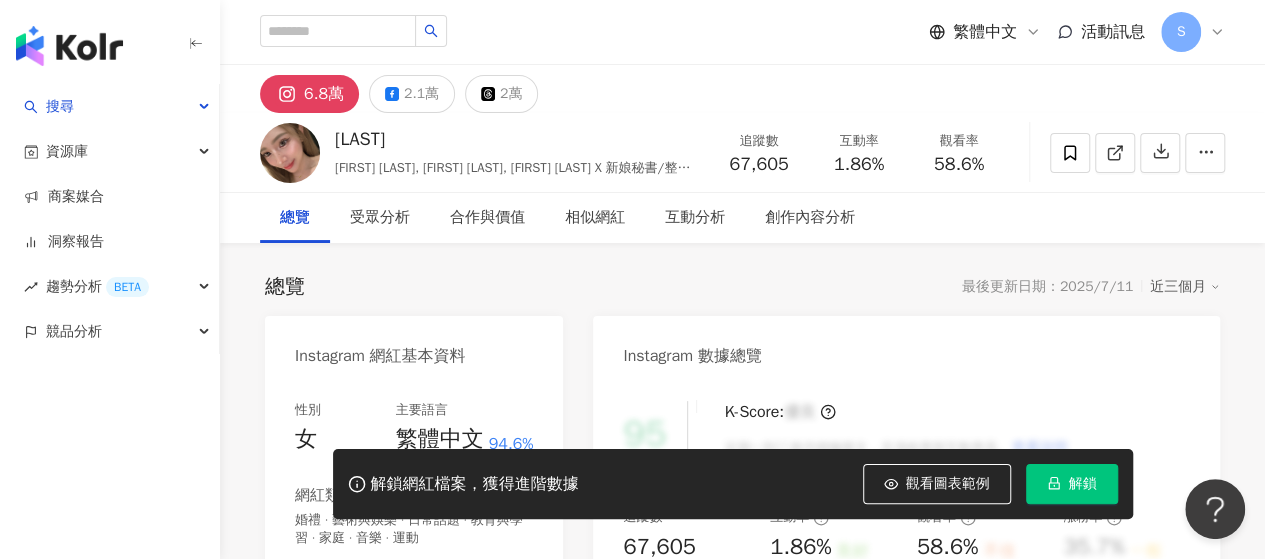 click on "https://www.instagram.com/chenwawa_618/" at bounding box center [424, 657] 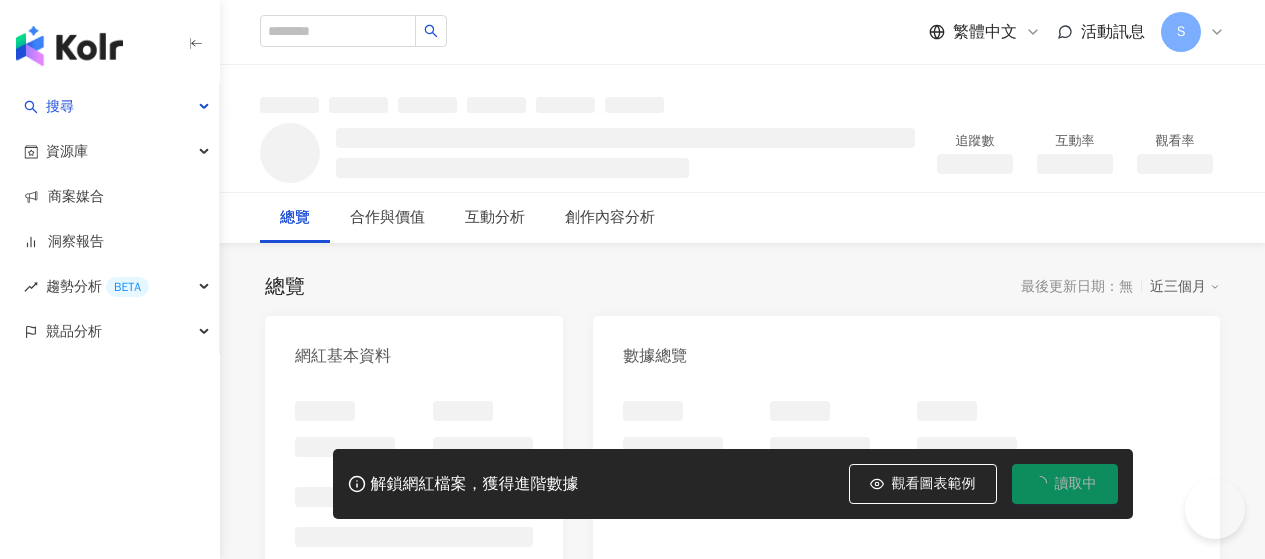scroll, scrollTop: 0, scrollLeft: 0, axis: both 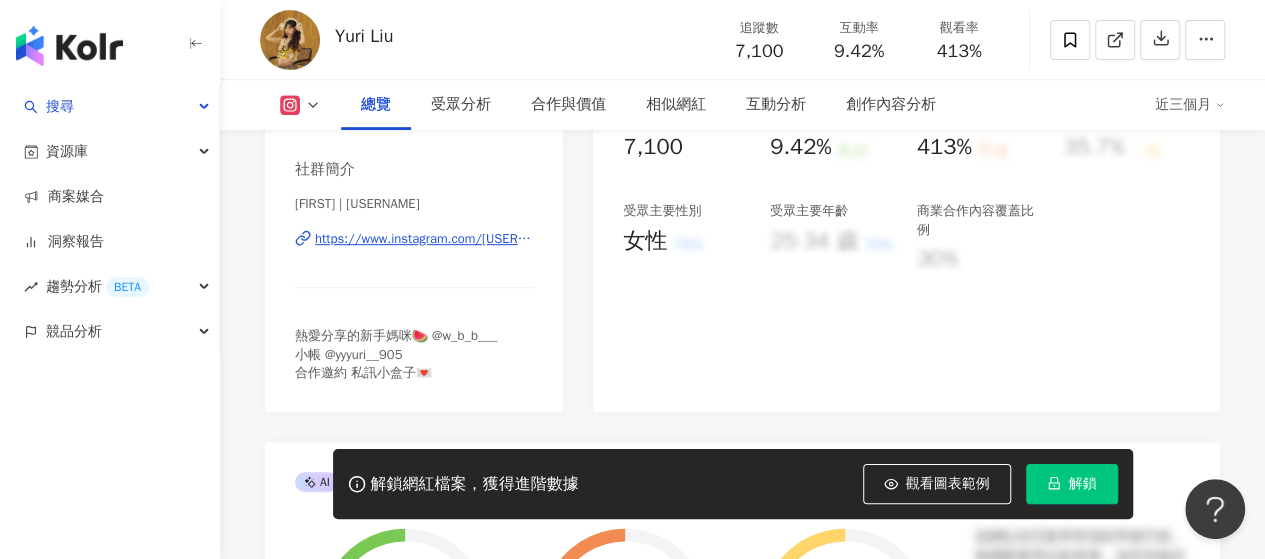 click on "https://www.instagram.com/[USERNAME]/" at bounding box center (424, 239) 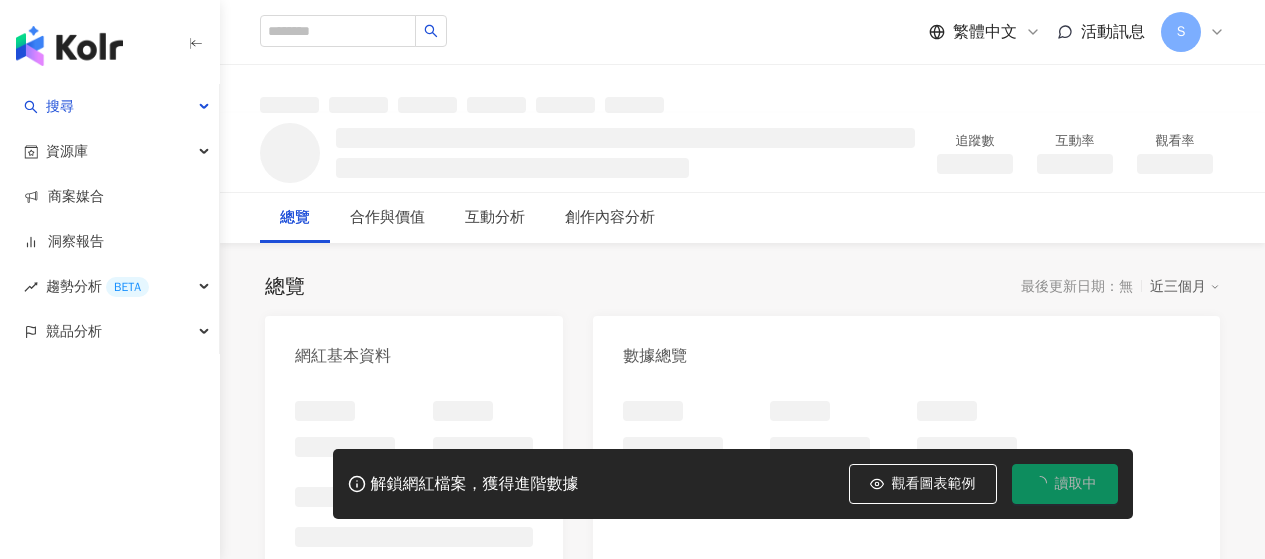 scroll, scrollTop: 0, scrollLeft: 0, axis: both 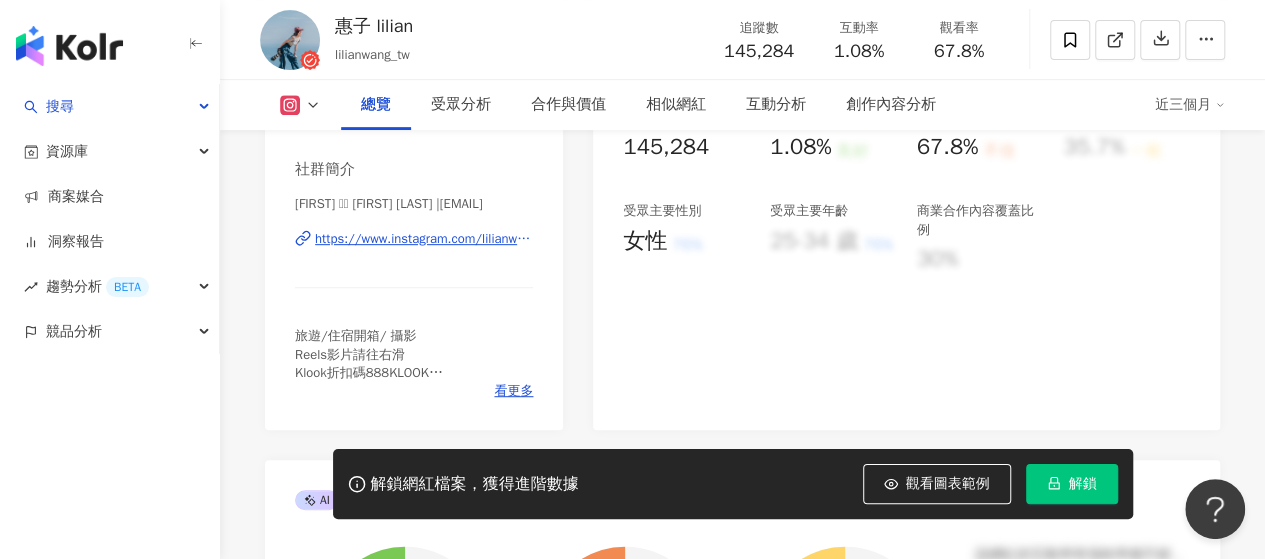 click on "https://www.instagram.com/lilianwang_tw/" at bounding box center (424, 239) 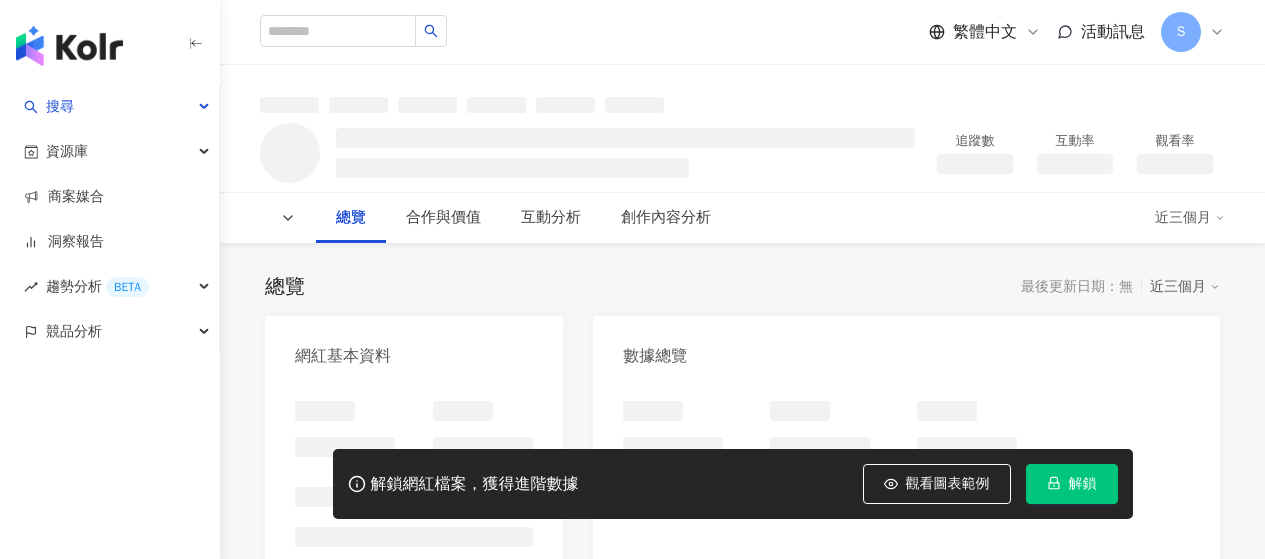 scroll, scrollTop: 0, scrollLeft: 0, axis: both 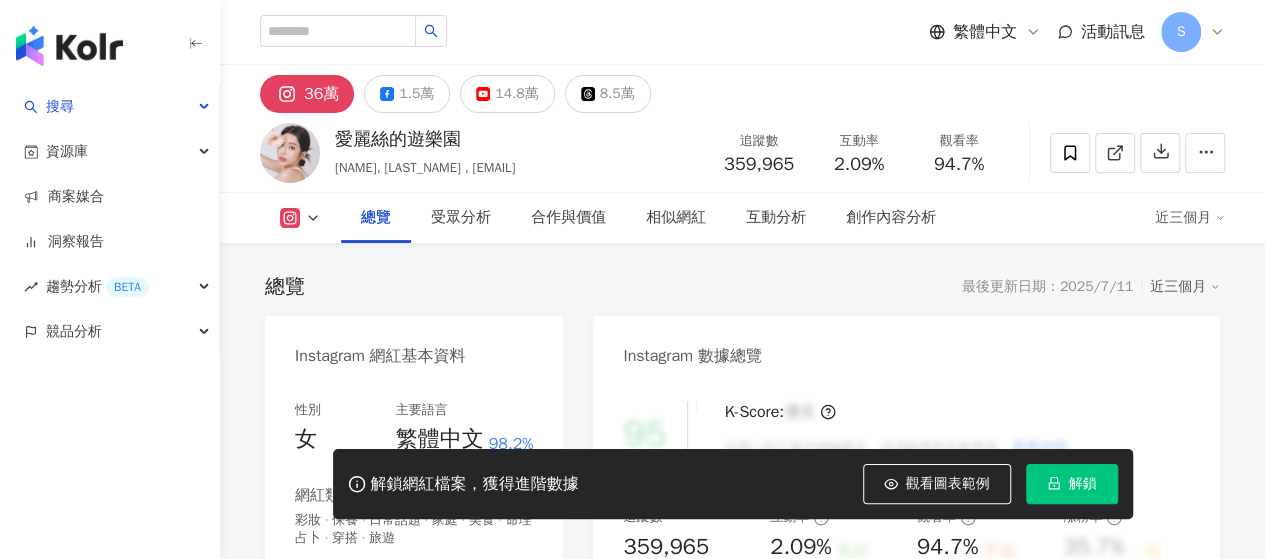click on "看更多" at bounding box center (513, 809) 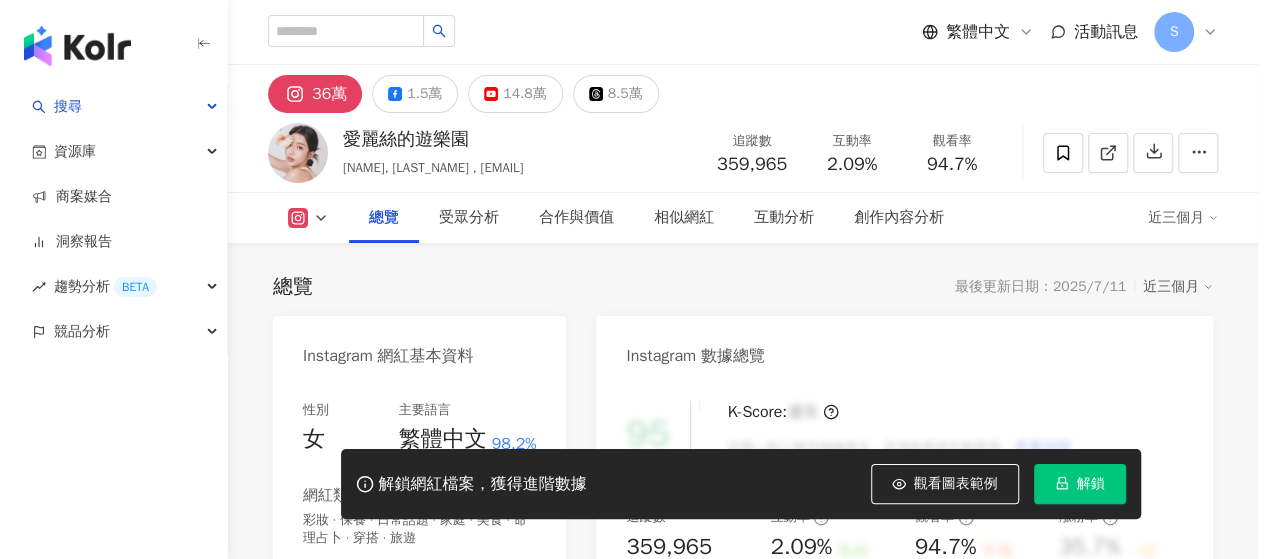 scroll, scrollTop: 400, scrollLeft: 0, axis: vertical 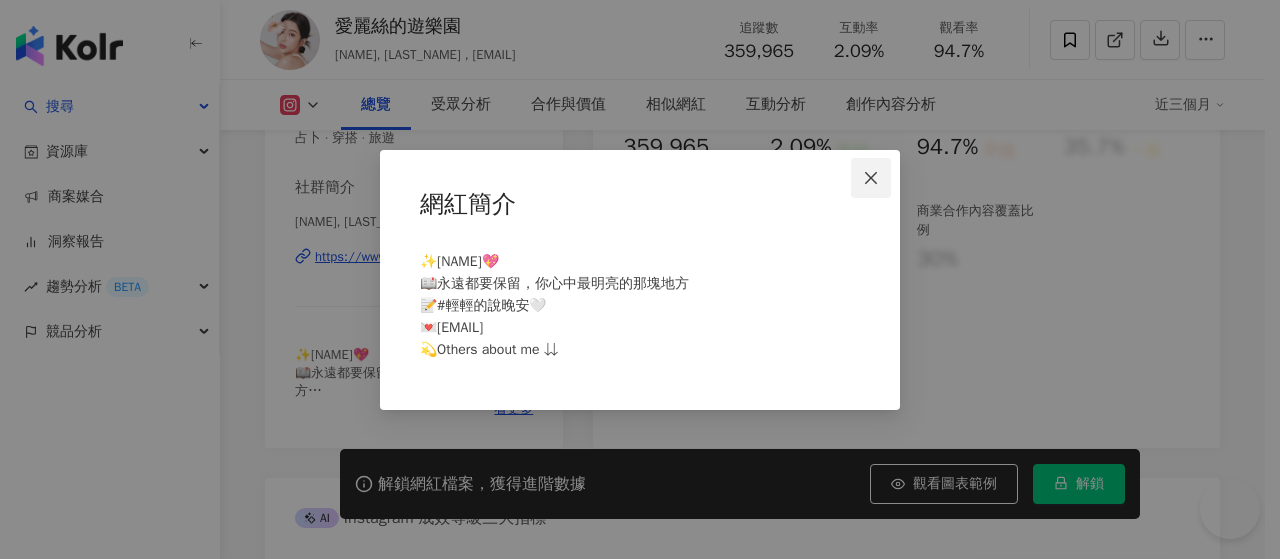 click 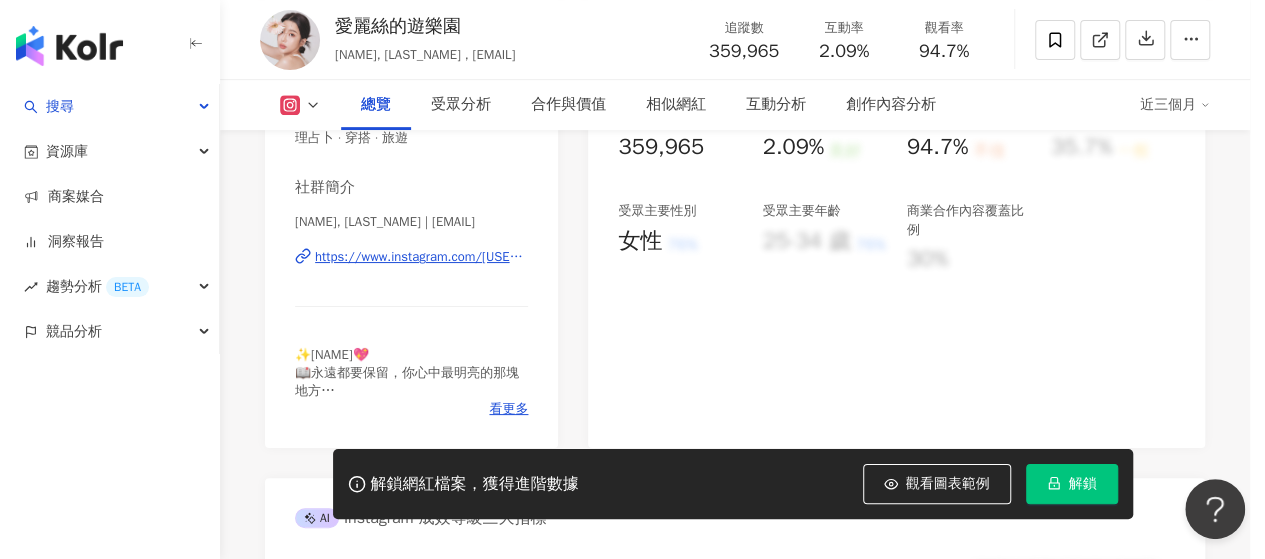 scroll, scrollTop: 0, scrollLeft: 0, axis: both 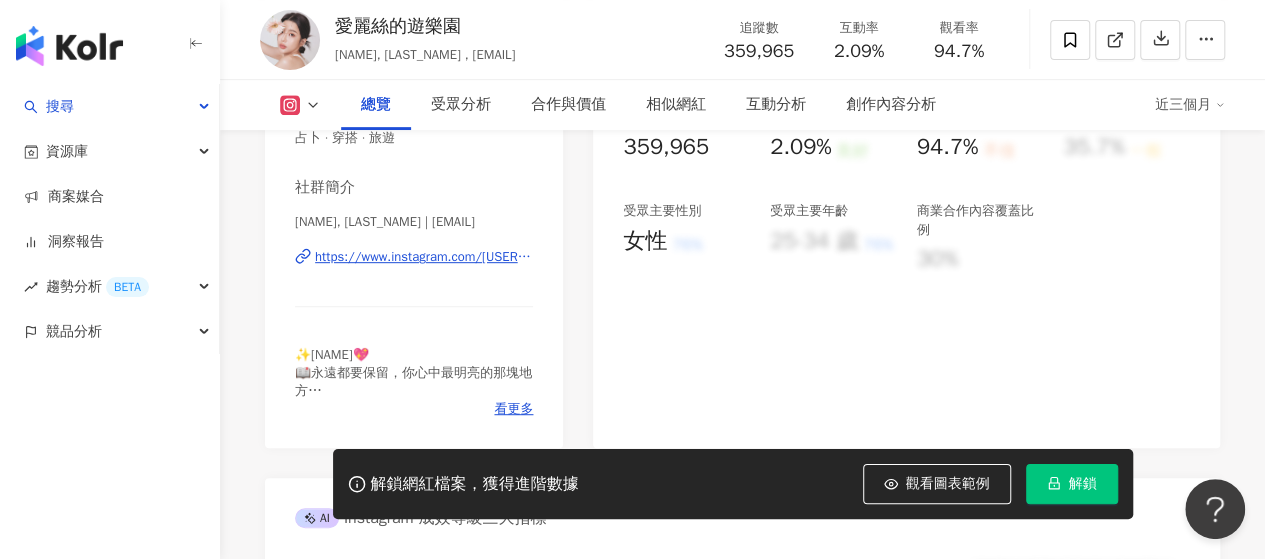 click on "https://www.instagram.com/aliceeecccc/" at bounding box center [424, 257] 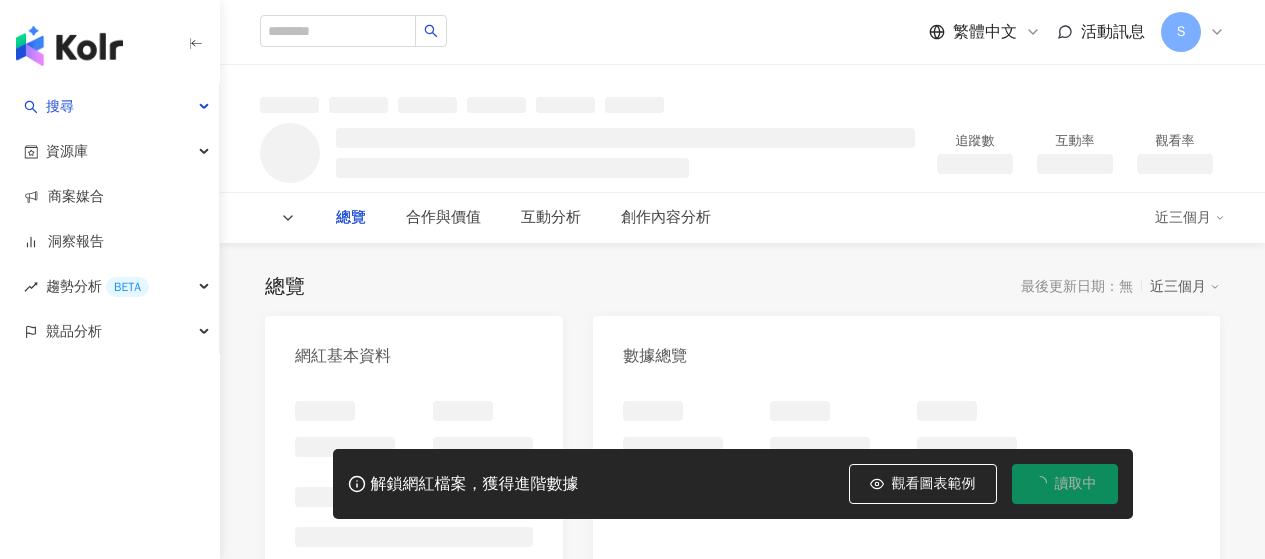 scroll, scrollTop: 0, scrollLeft: 0, axis: both 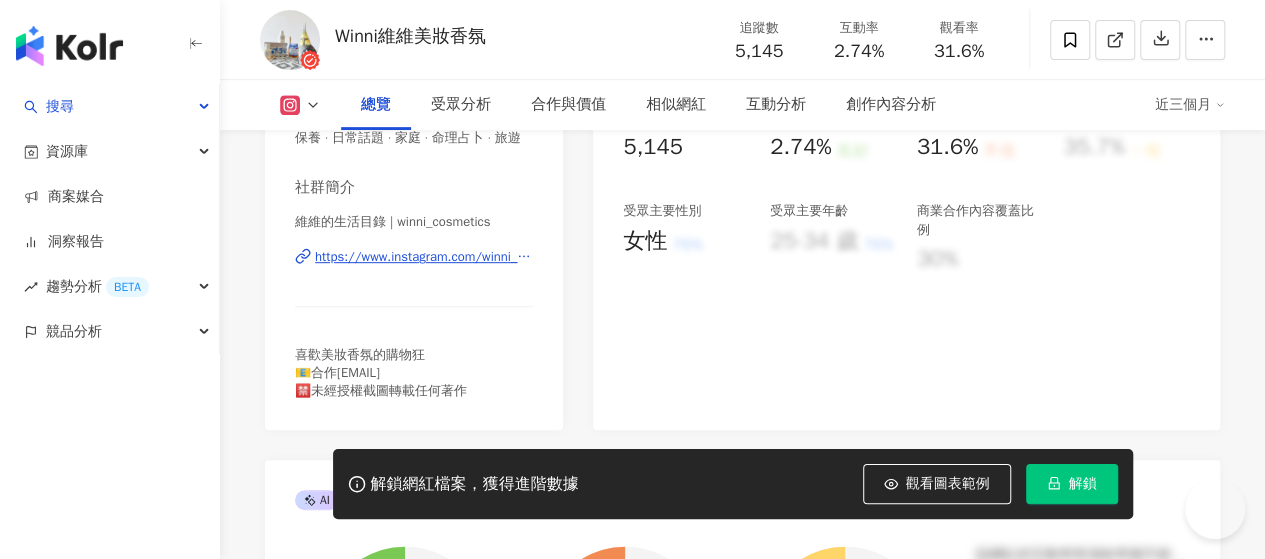 click on "https://www.instagram.com/winni_cosmetics/" at bounding box center (424, 257) 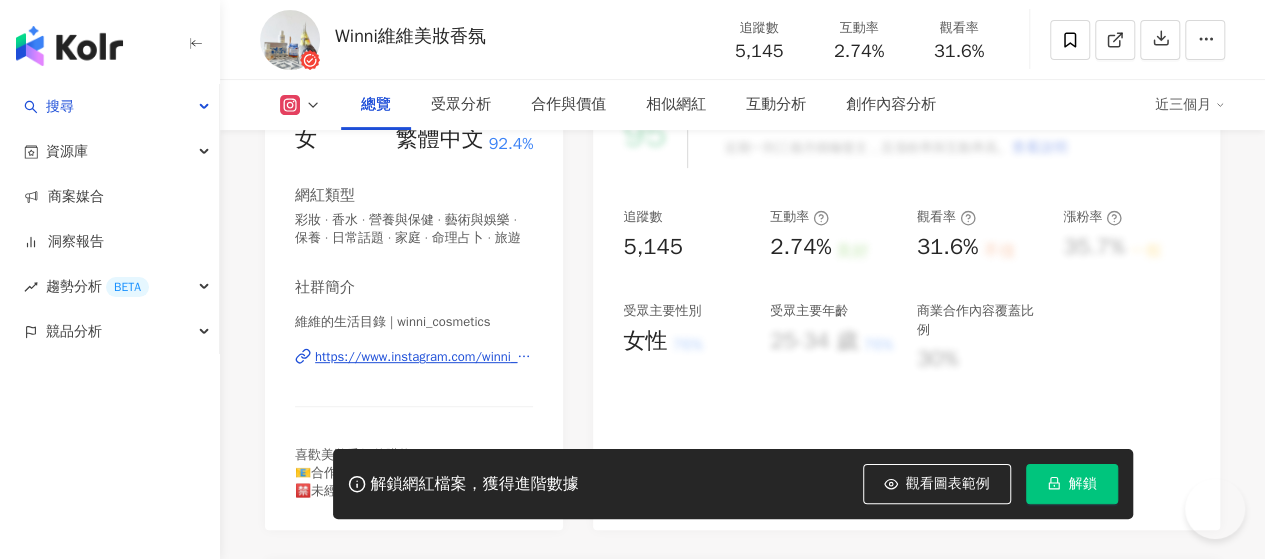 scroll, scrollTop: 0, scrollLeft: 0, axis: both 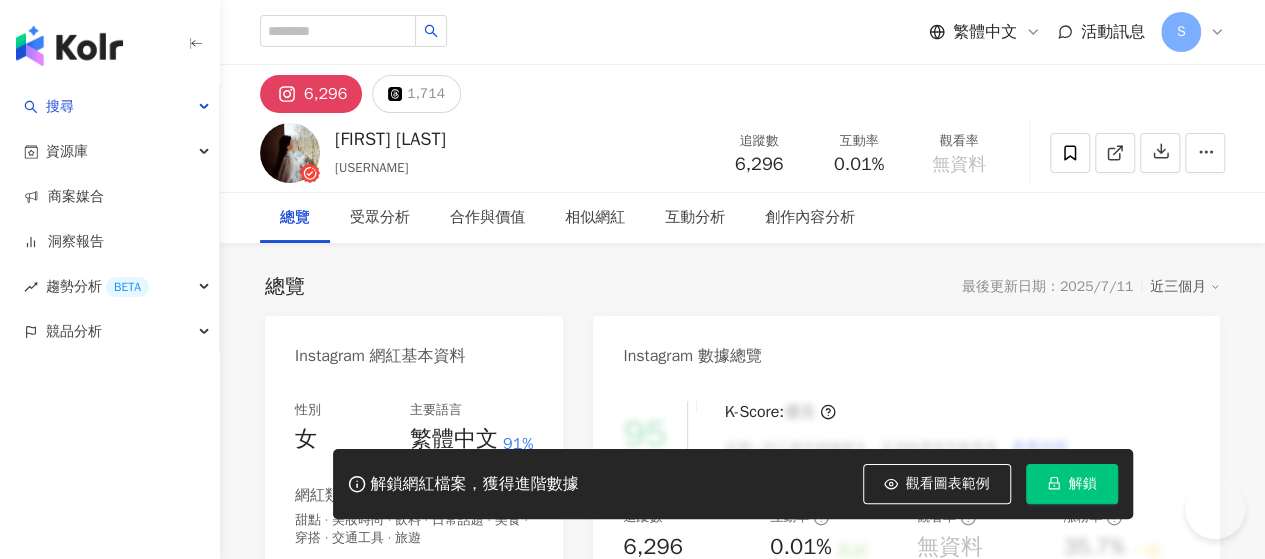 click on "https://www.instagram.com/ginny.w___/" at bounding box center (424, 657) 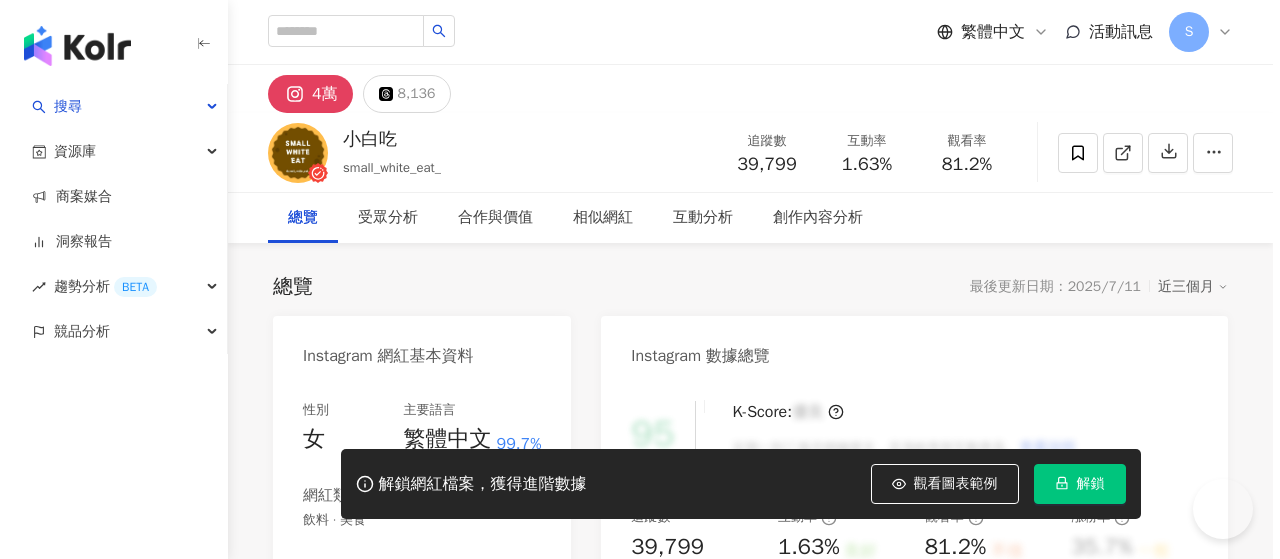 scroll, scrollTop: 400, scrollLeft: 0, axis: vertical 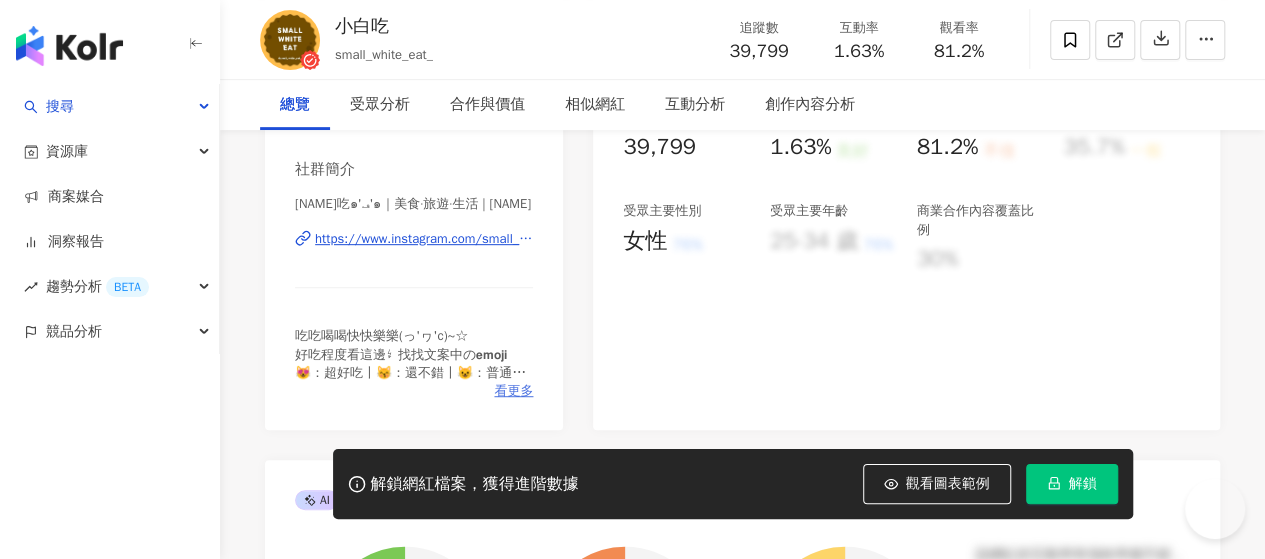 click on "看更多" at bounding box center [513, 391] 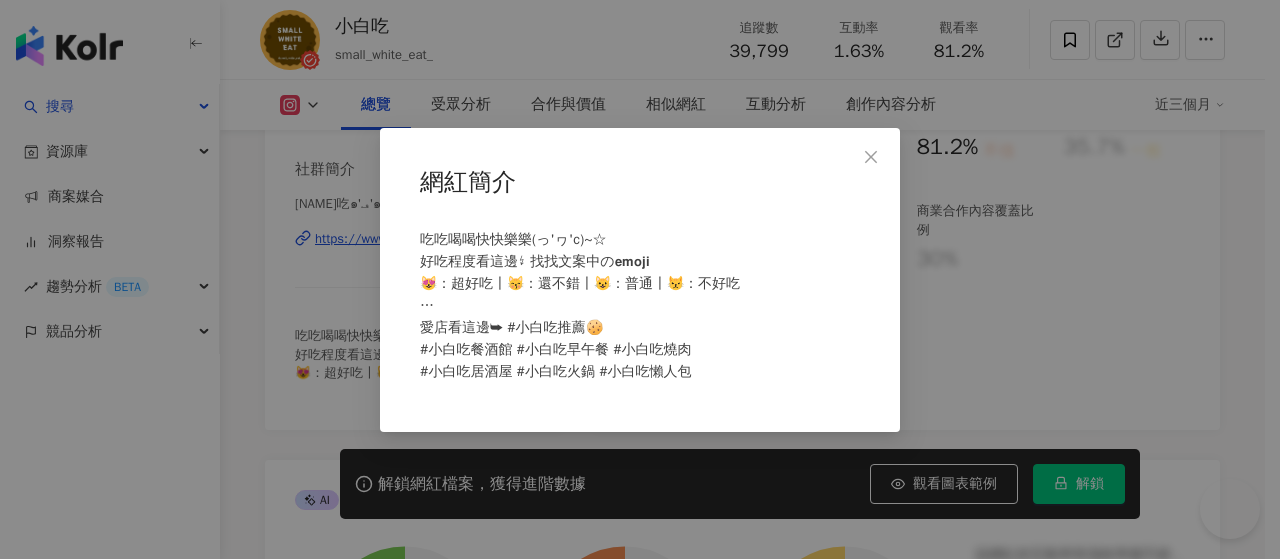 scroll, scrollTop: 400, scrollLeft: 0, axis: vertical 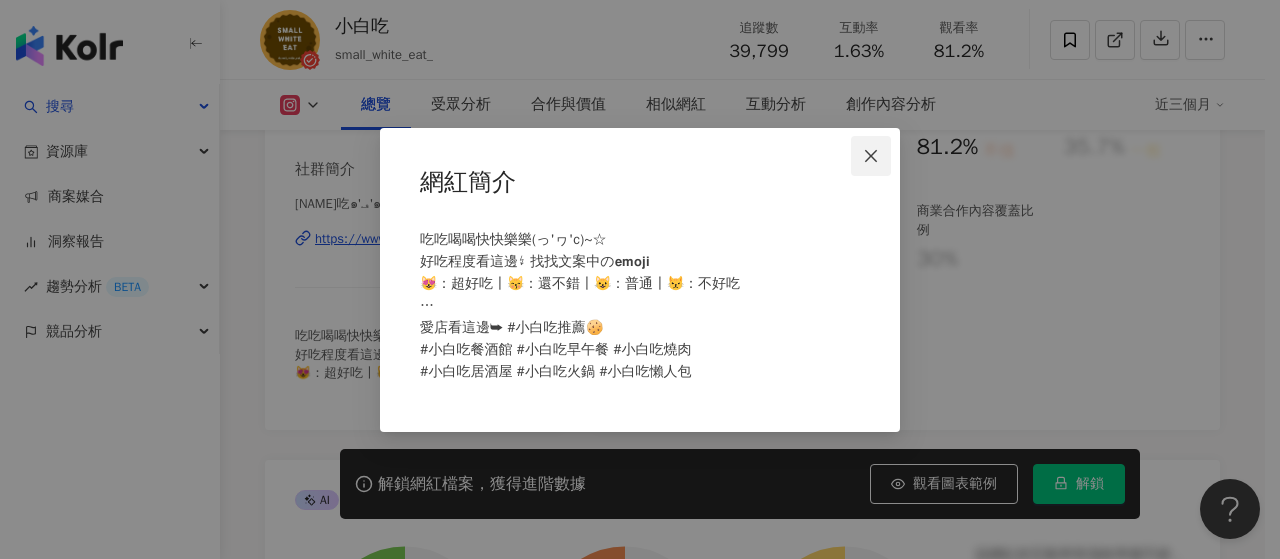 click 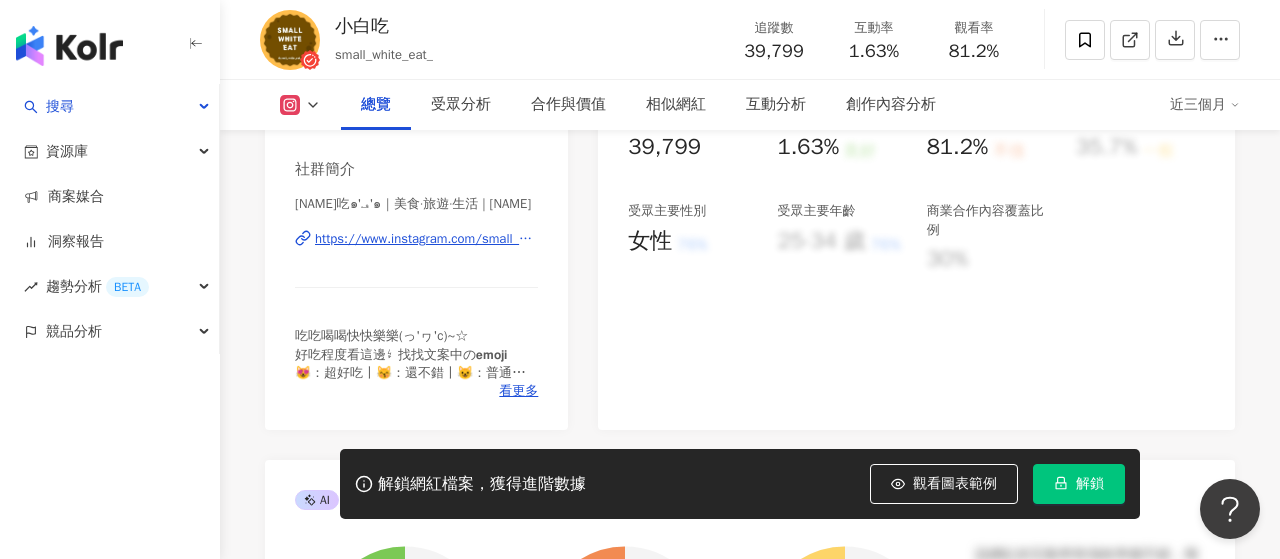 click on "https://www.instagram.com/small_white_eat_/" at bounding box center (426, 239) 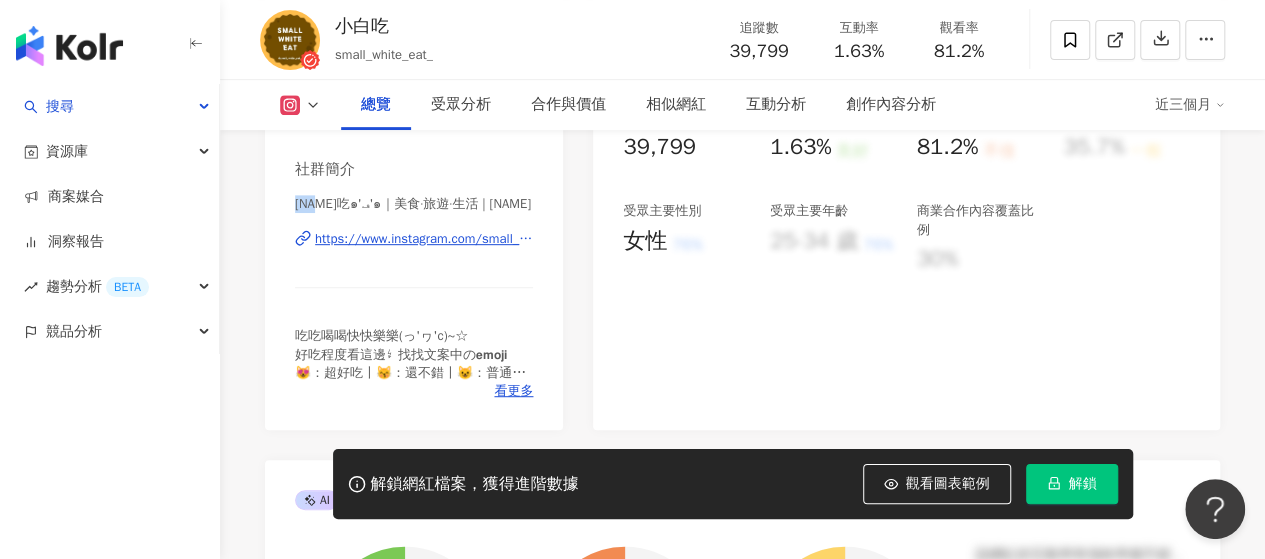 drag, startPoint x: 298, startPoint y: 204, endPoint x: 328, endPoint y: 204, distance: 30 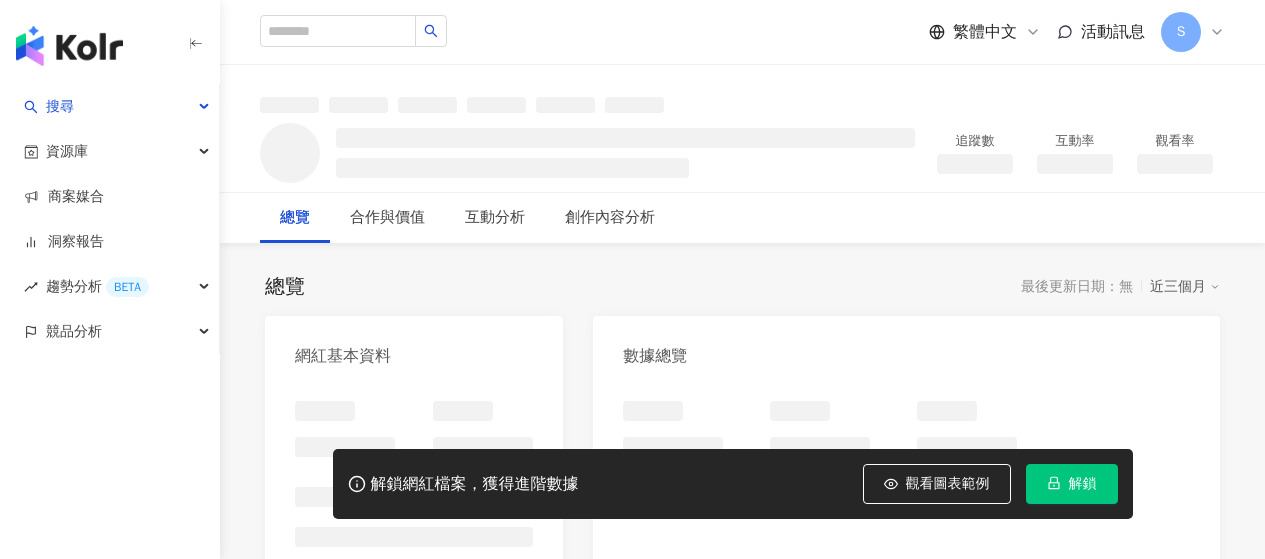 scroll, scrollTop: 0, scrollLeft: 0, axis: both 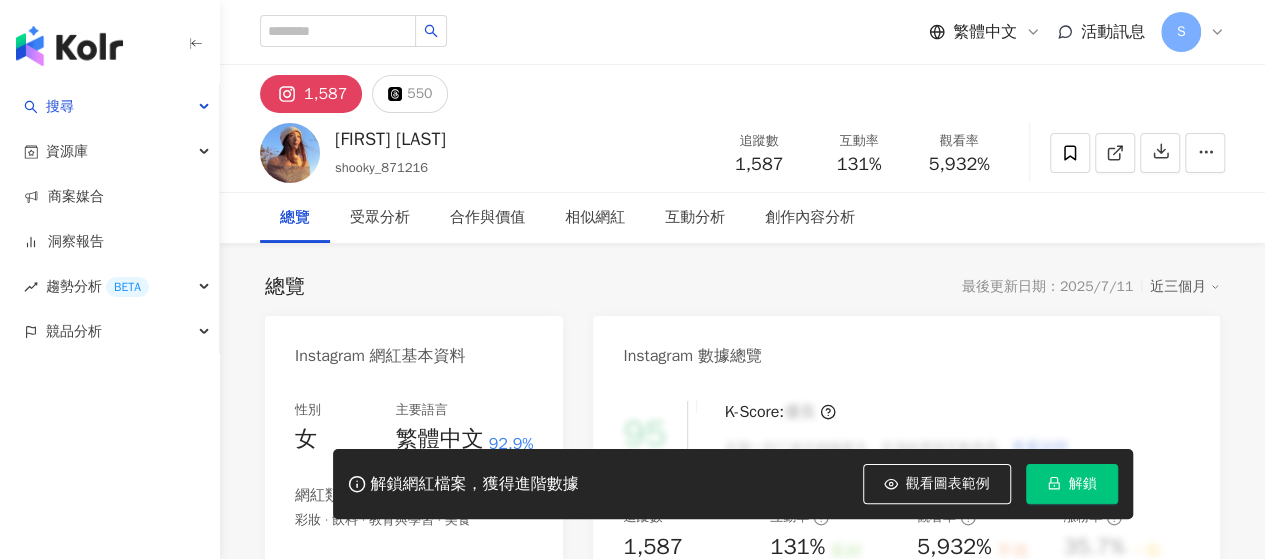 click on "https://www.instagram.com/[USERNAME]/" at bounding box center (424, 639) 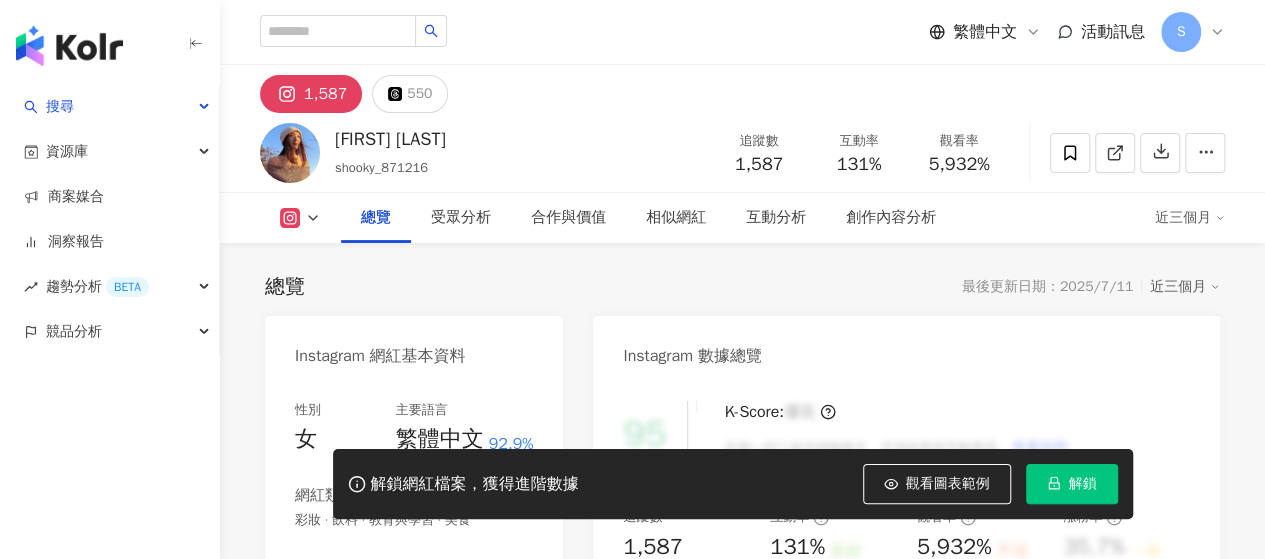 scroll, scrollTop: 0, scrollLeft: 0, axis: both 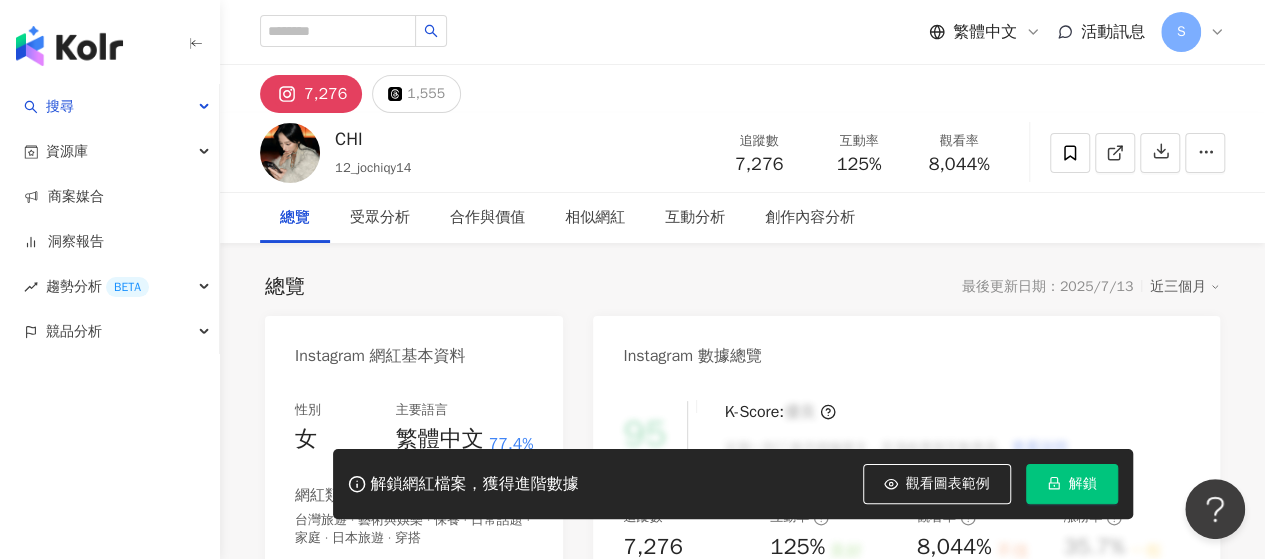 click on "看更多" at bounding box center (513, 809) 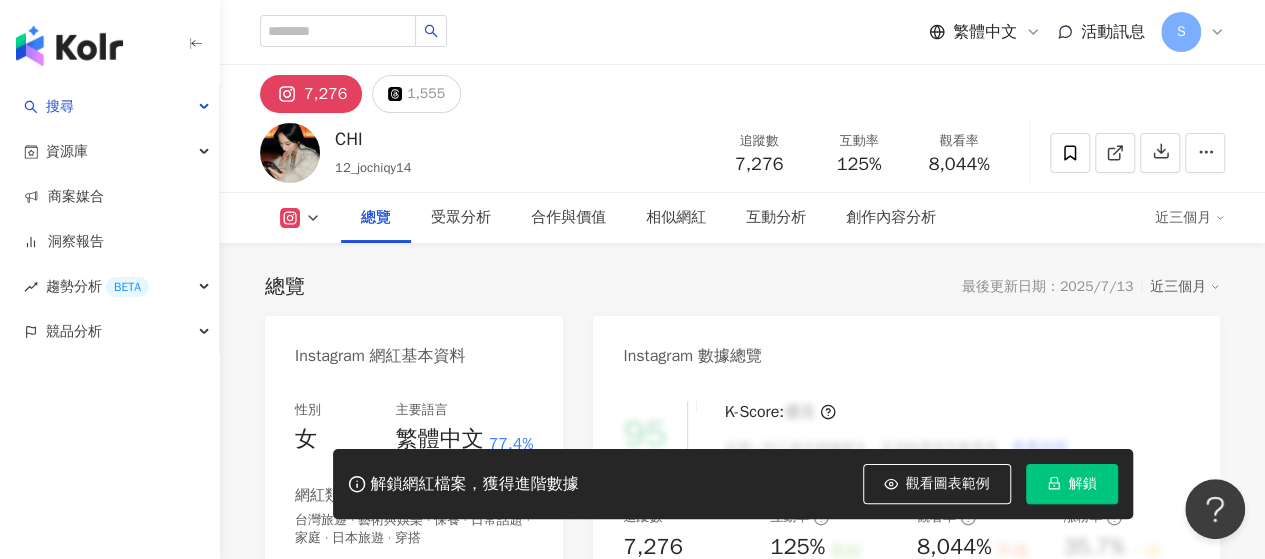 scroll, scrollTop: 400, scrollLeft: 0, axis: vertical 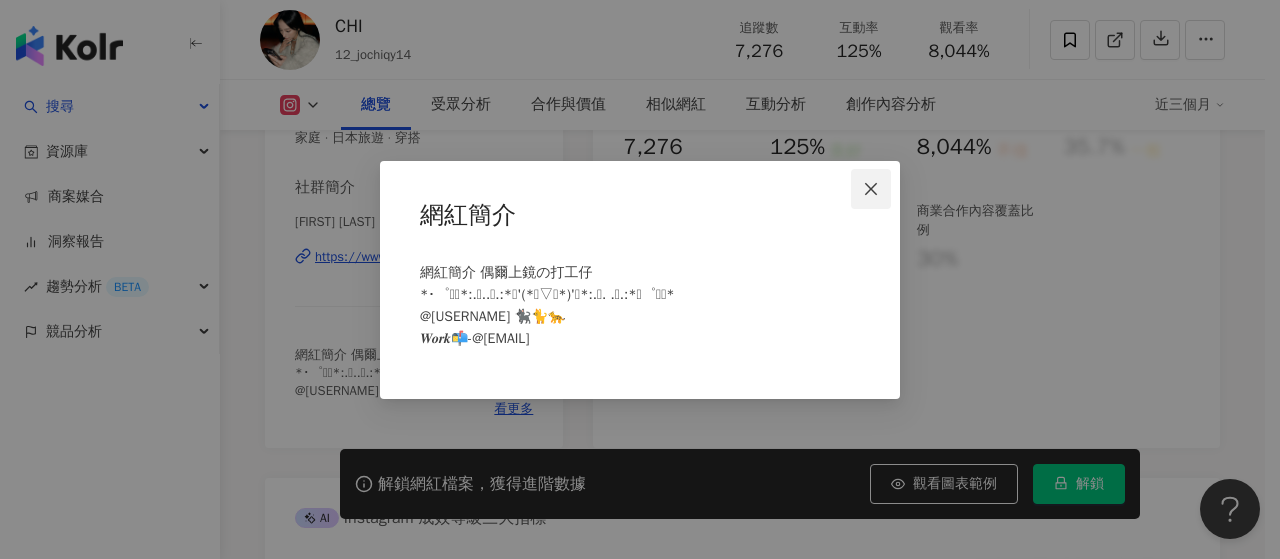 click at bounding box center [871, 189] 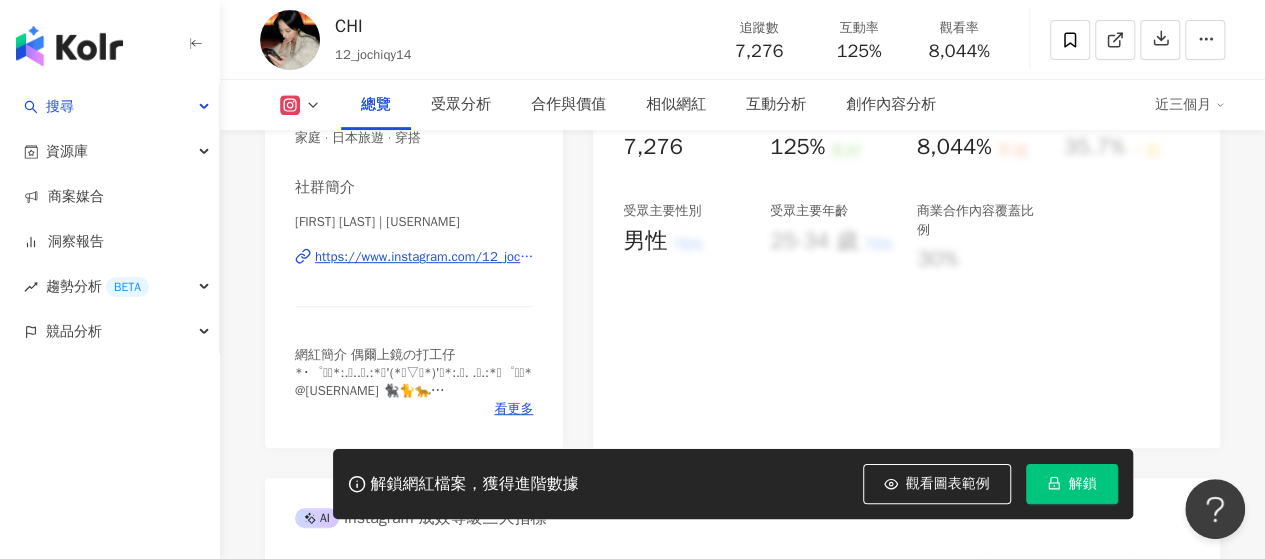 click on "https://www.instagram.com/12_jochiqy14/" at bounding box center [424, 257] 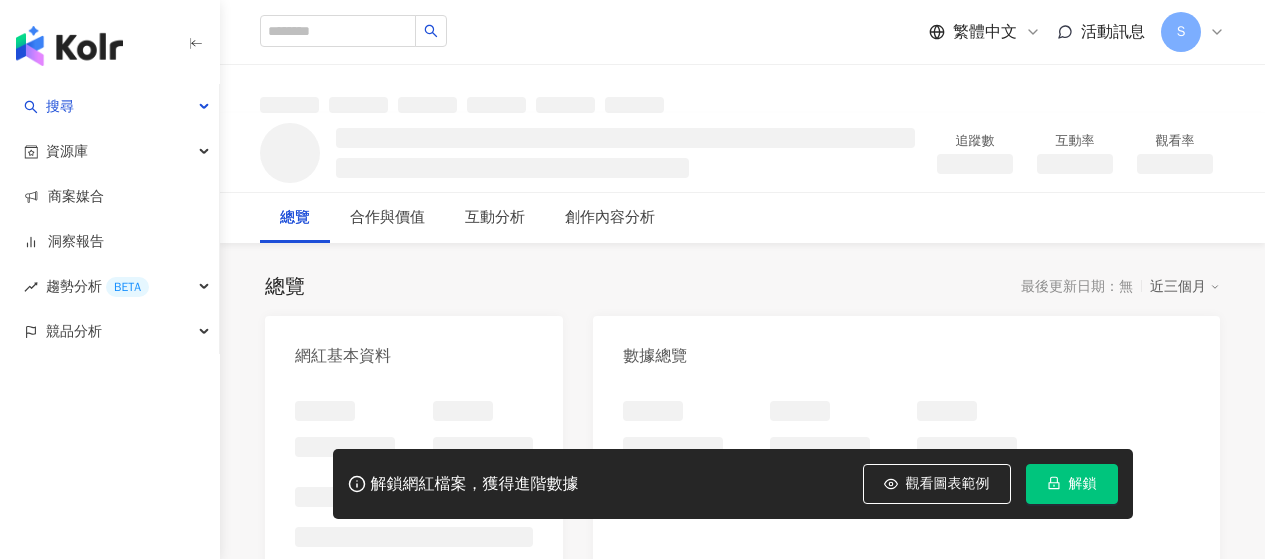scroll, scrollTop: 0, scrollLeft: 0, axis: both 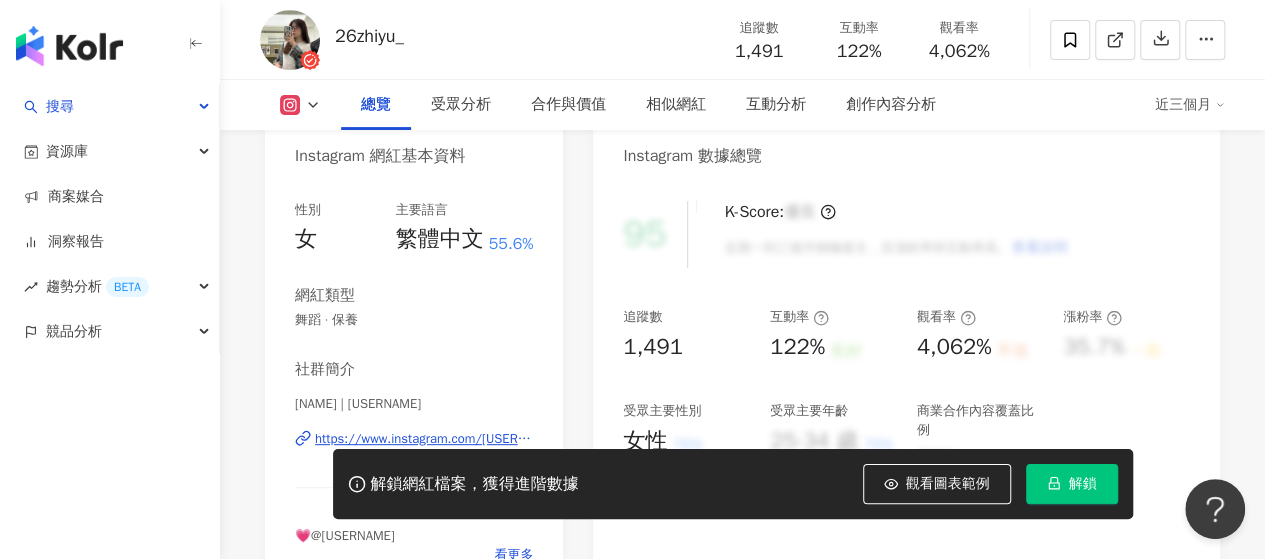 click on "https://www.instagram.com/[USERNAME]/" at bounding box center (424, 439) 